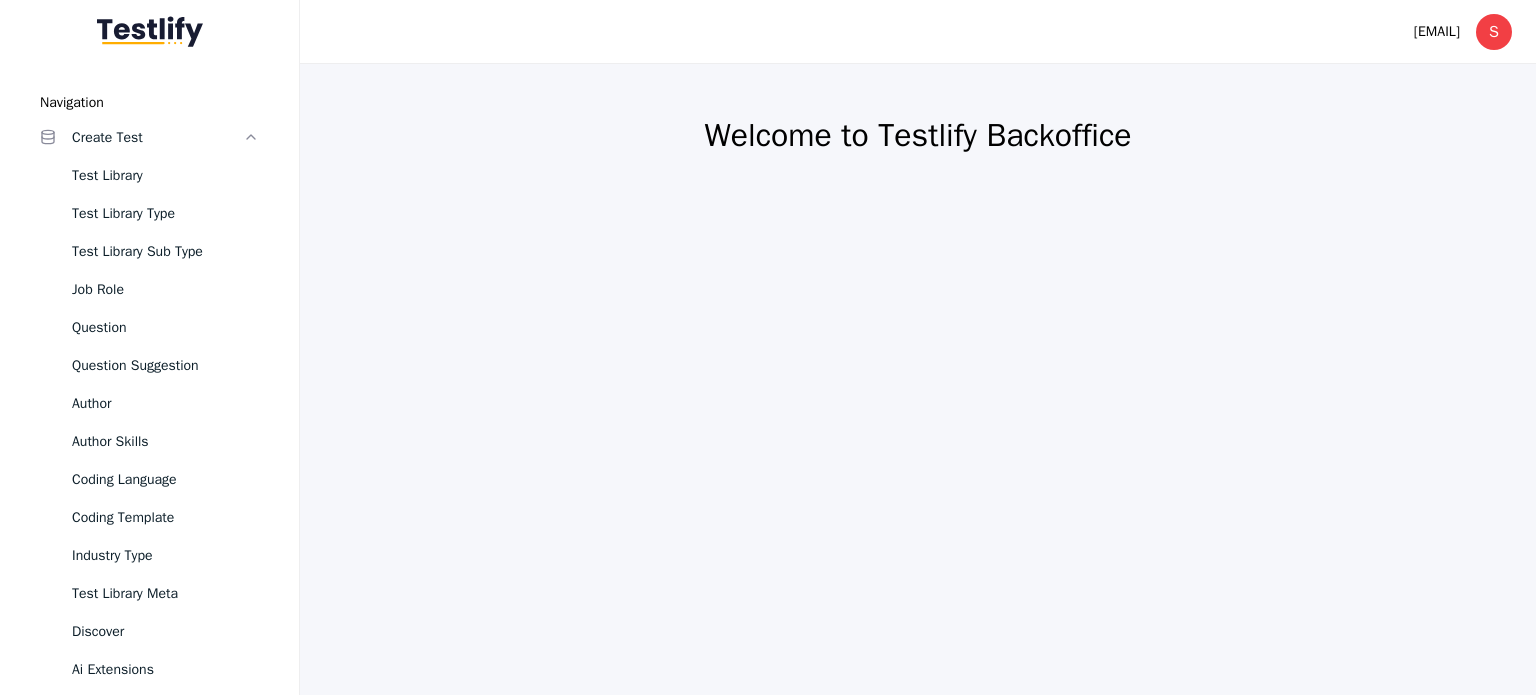 scroll, scrollTop: 0, scrollLeft: 0, axis: both 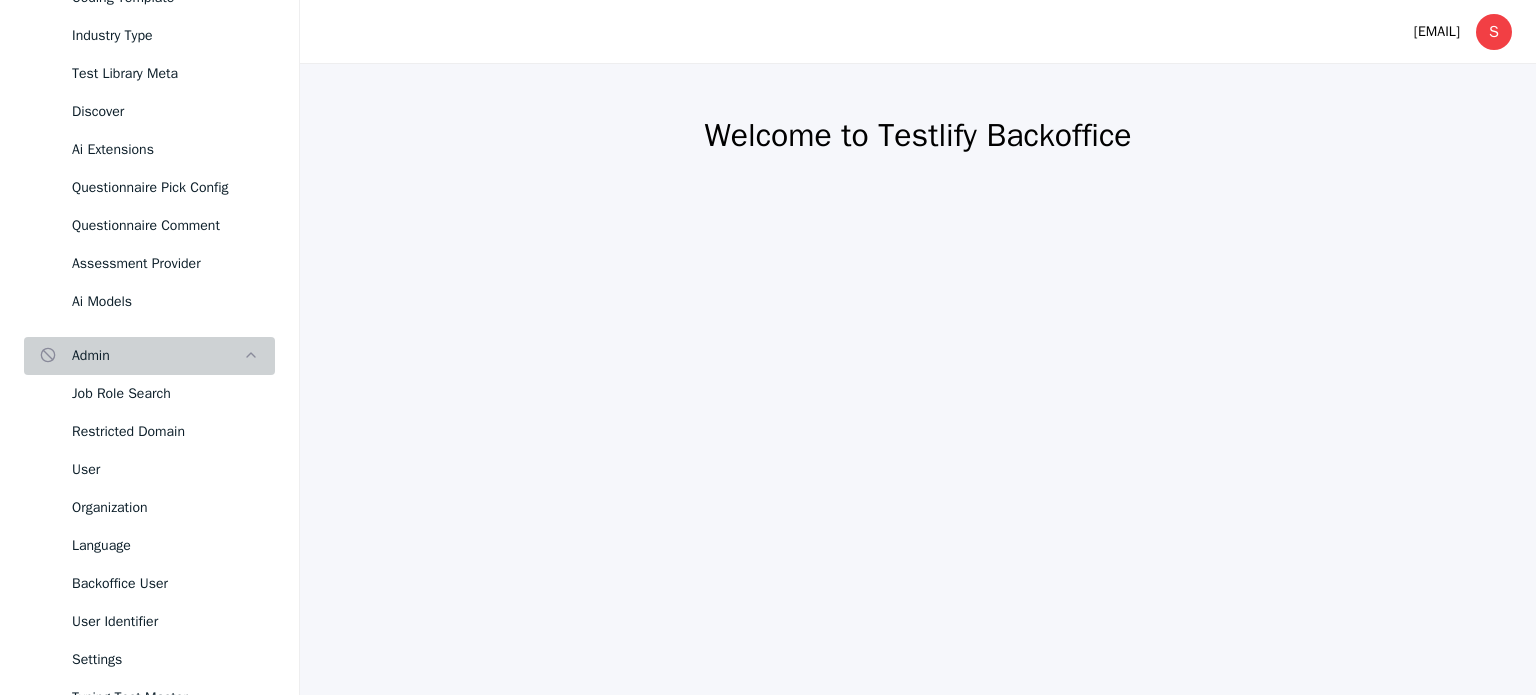 click on "Admin" at bounding box center (157, 356) 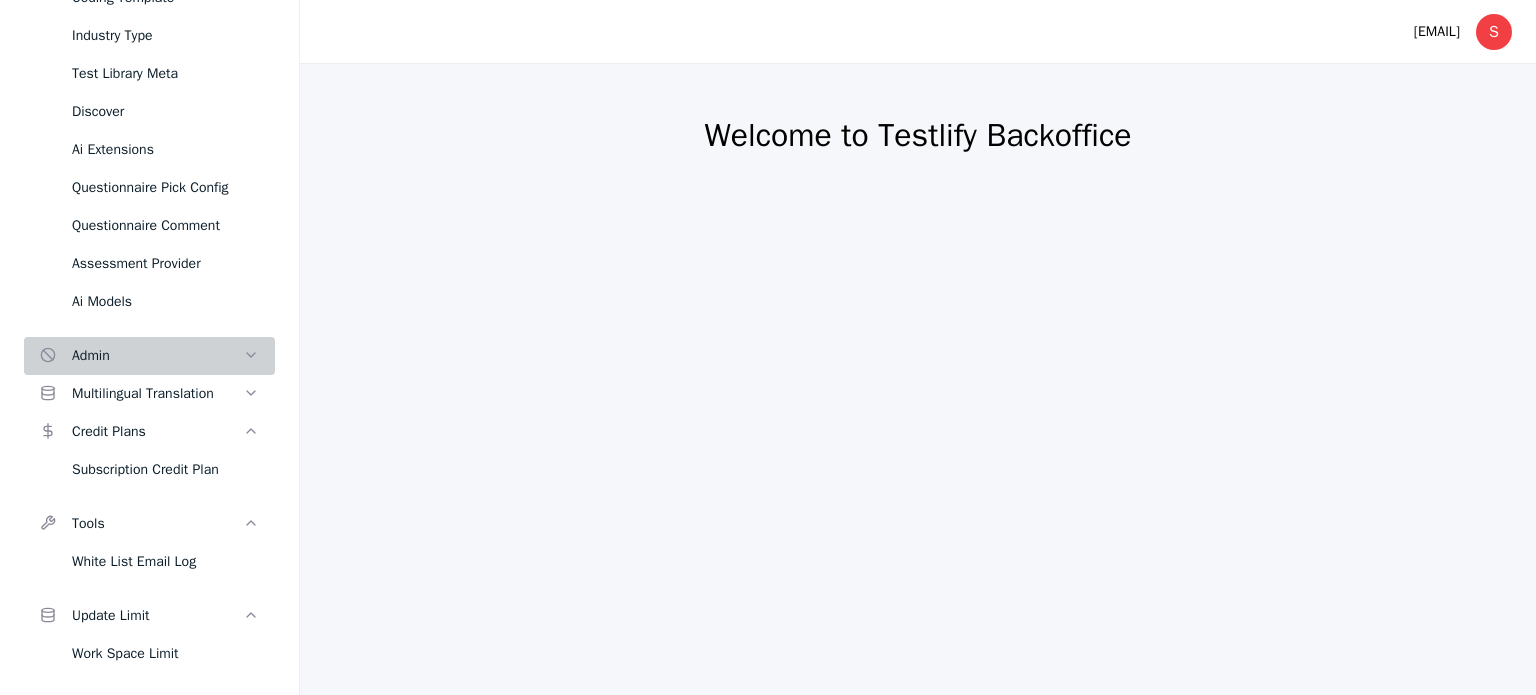click on "Admin" at bounding box center [157, 356] 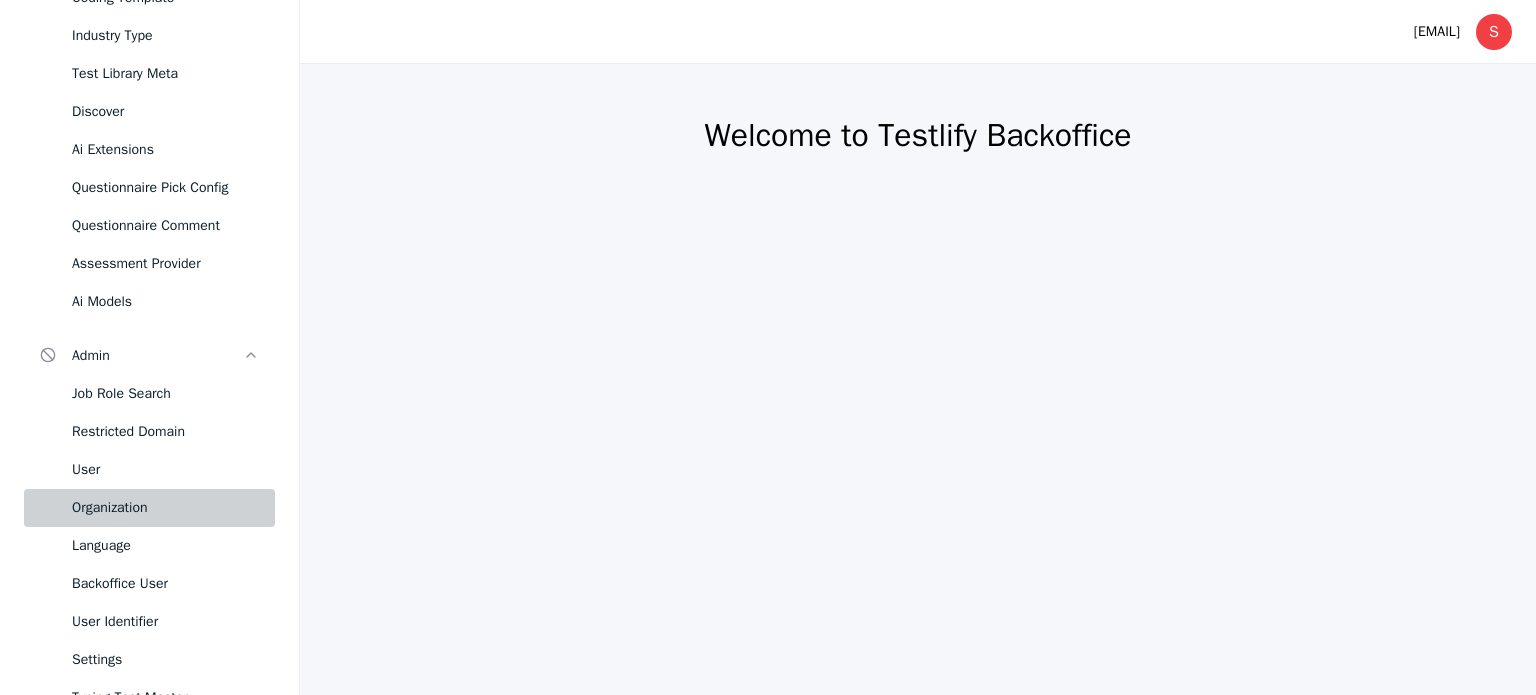 click on "Organization" at bounding box center [165, 508] 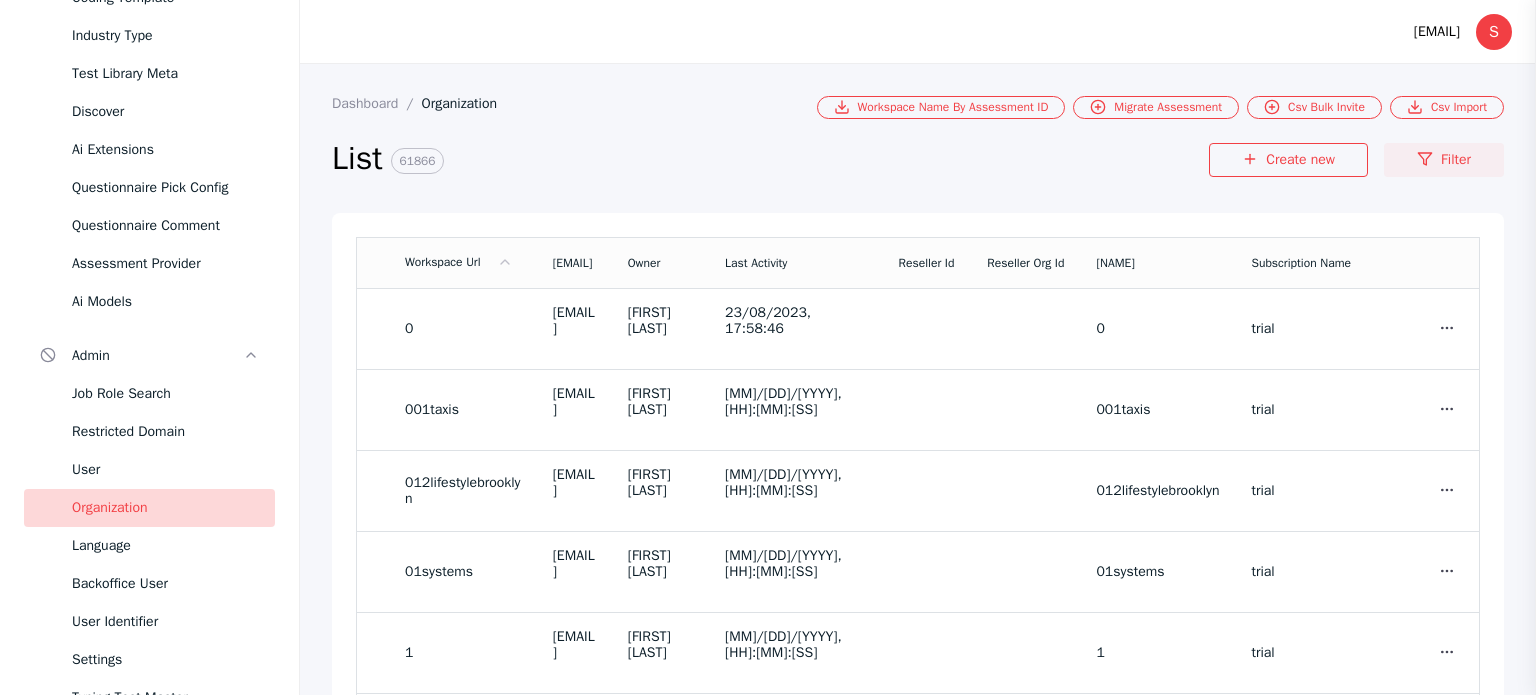 click on "Filter" at bounding box center [1444, 160] 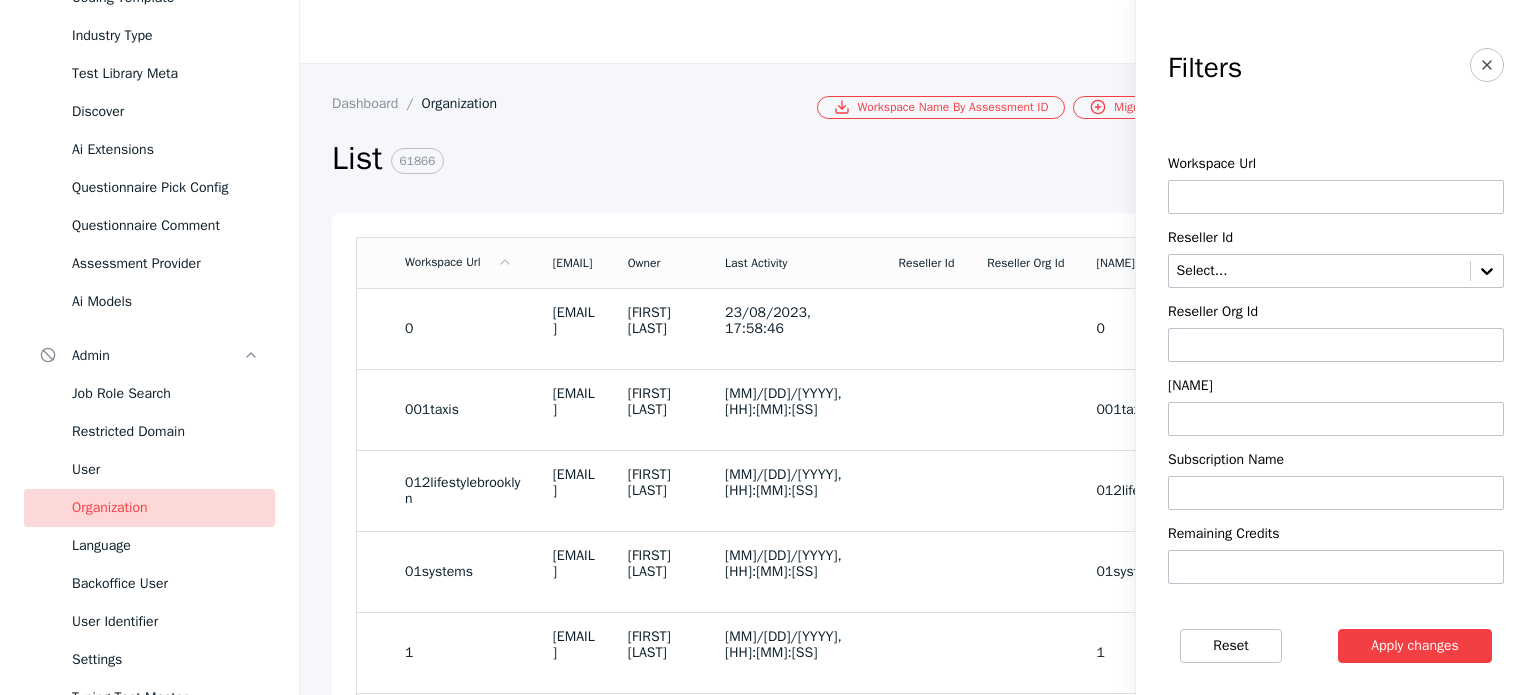 click at bounding box center (1336, 197) 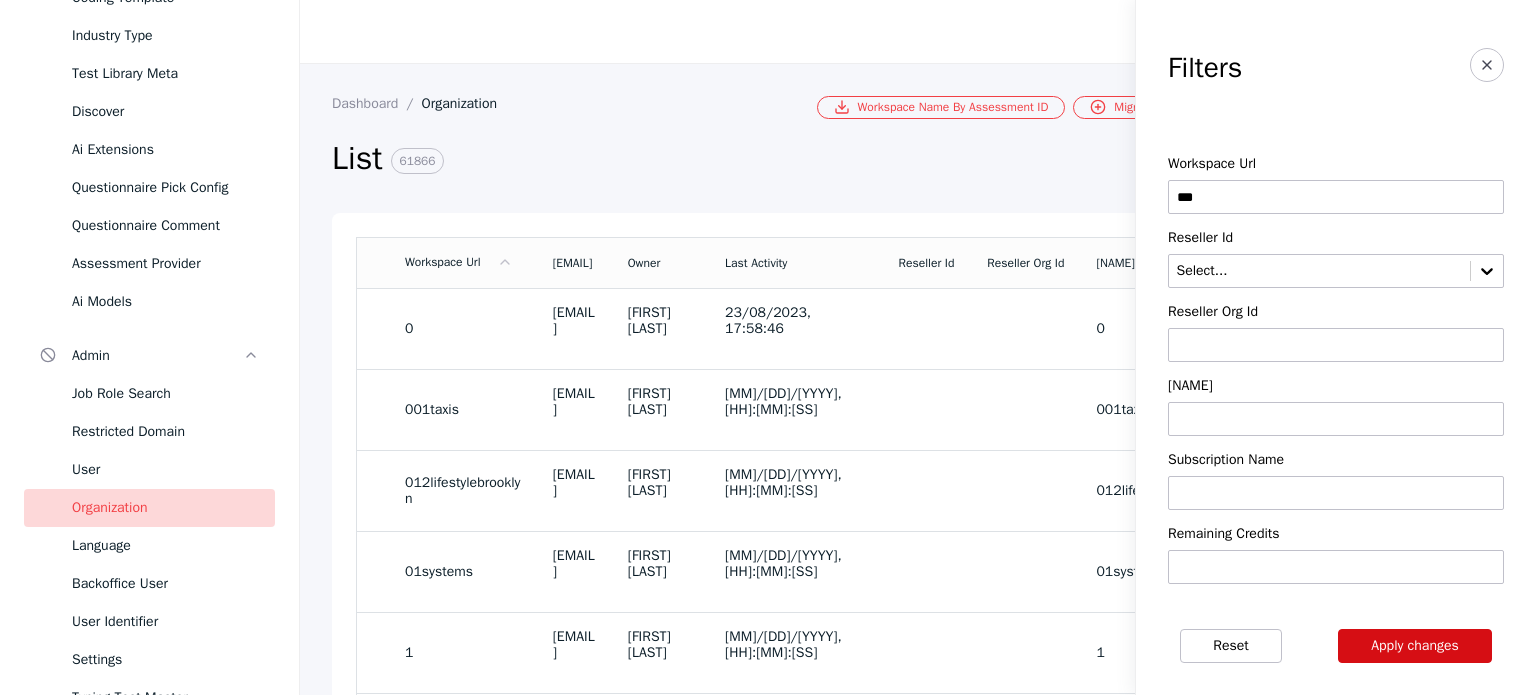 type on "***" 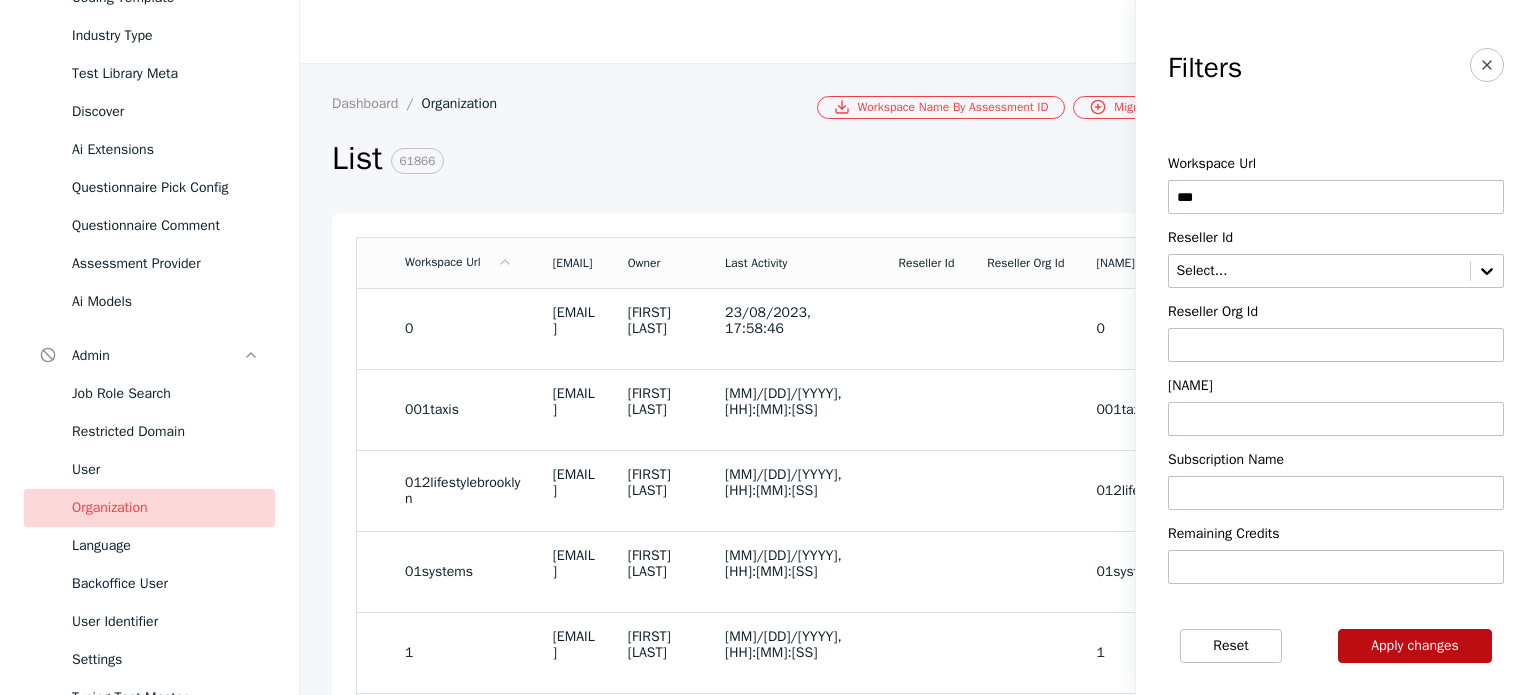 click on "Apply changes" at bounding box center (1415, 646) 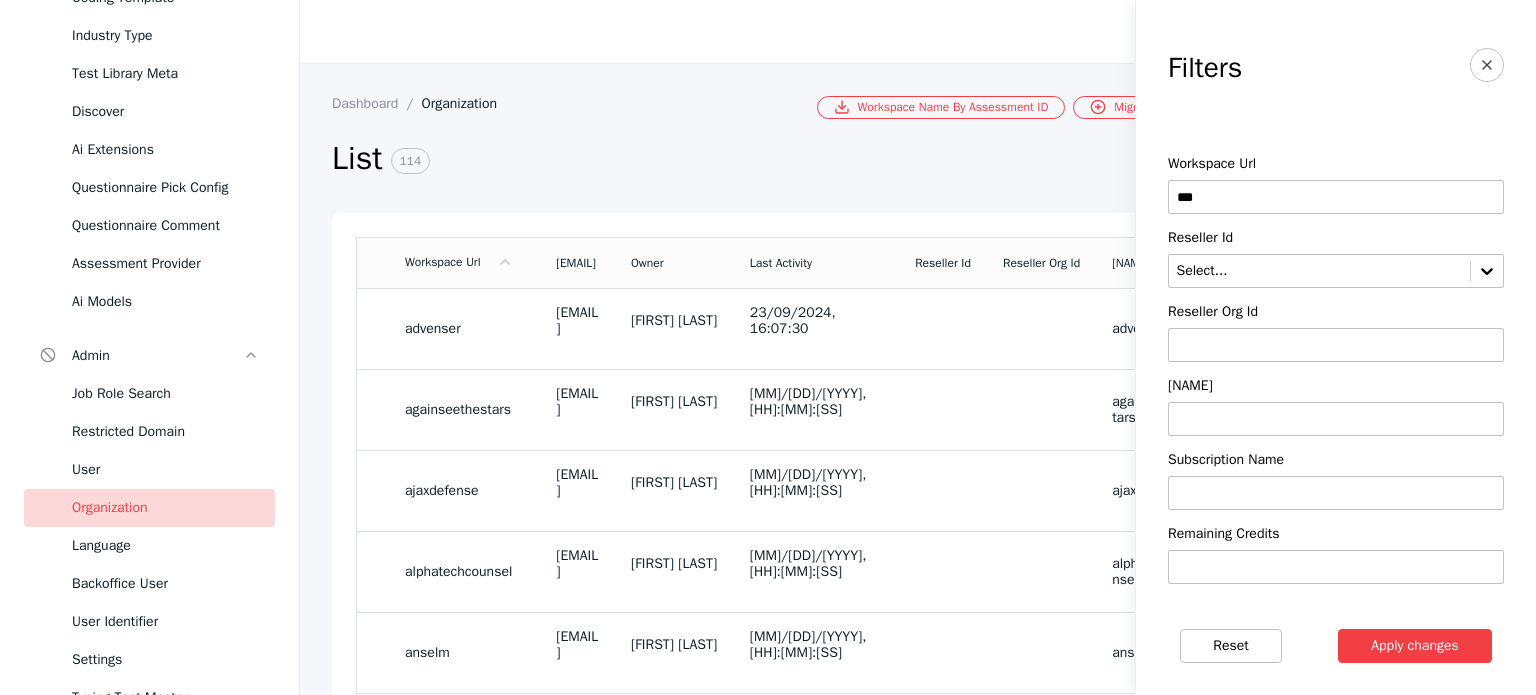 click on "List 114" at bounding box center [760, 174] 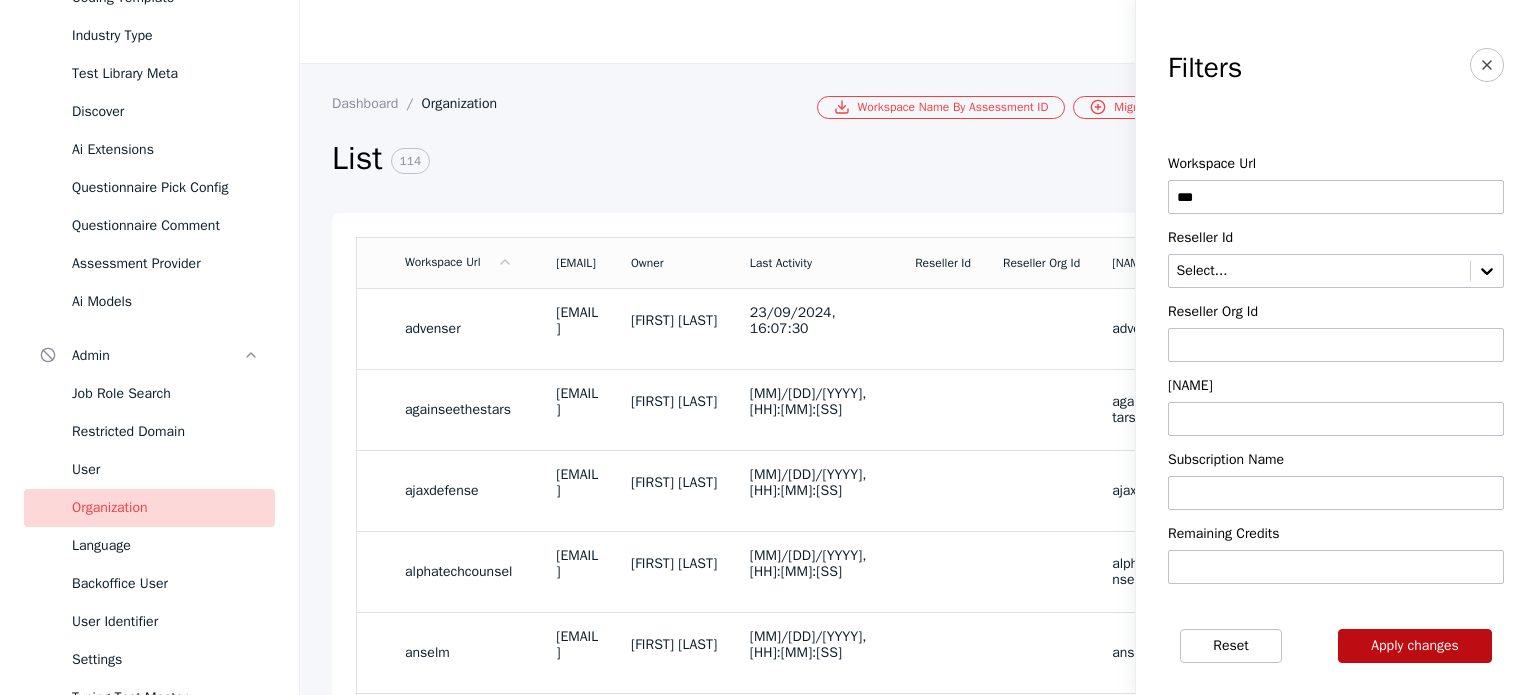 click on "Apply changes" at bounding box center (1415, 646) 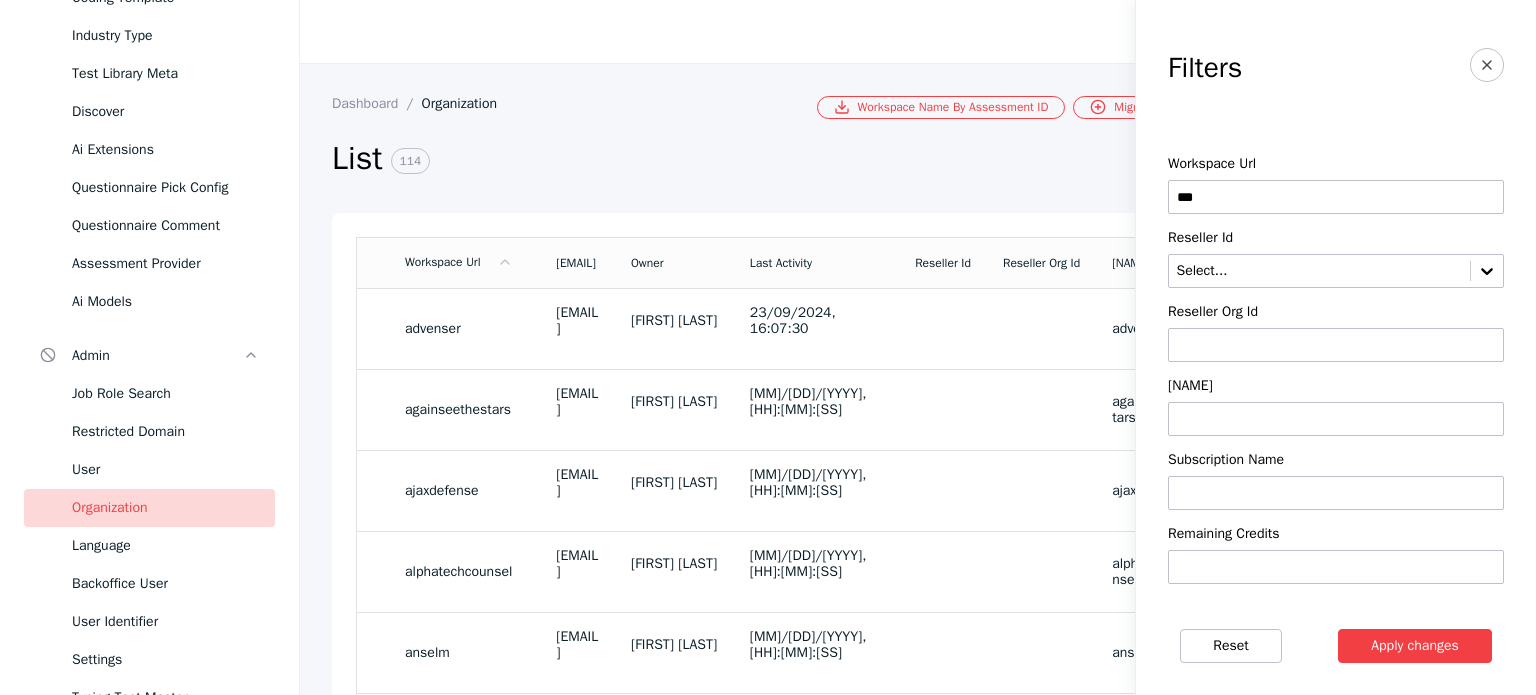 click on "***" at bounding box center (1336, 197) 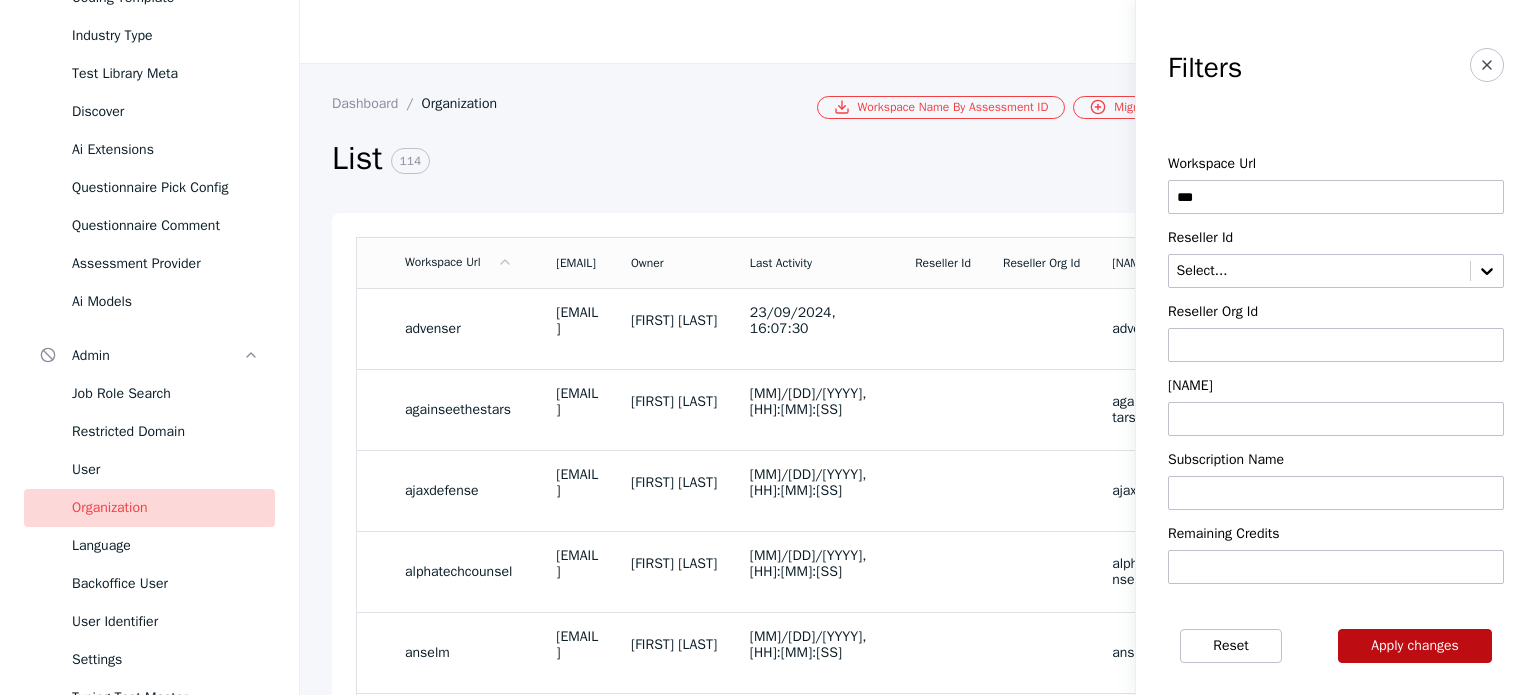 click on "Apply changes" at bounding box center (1415, 646) 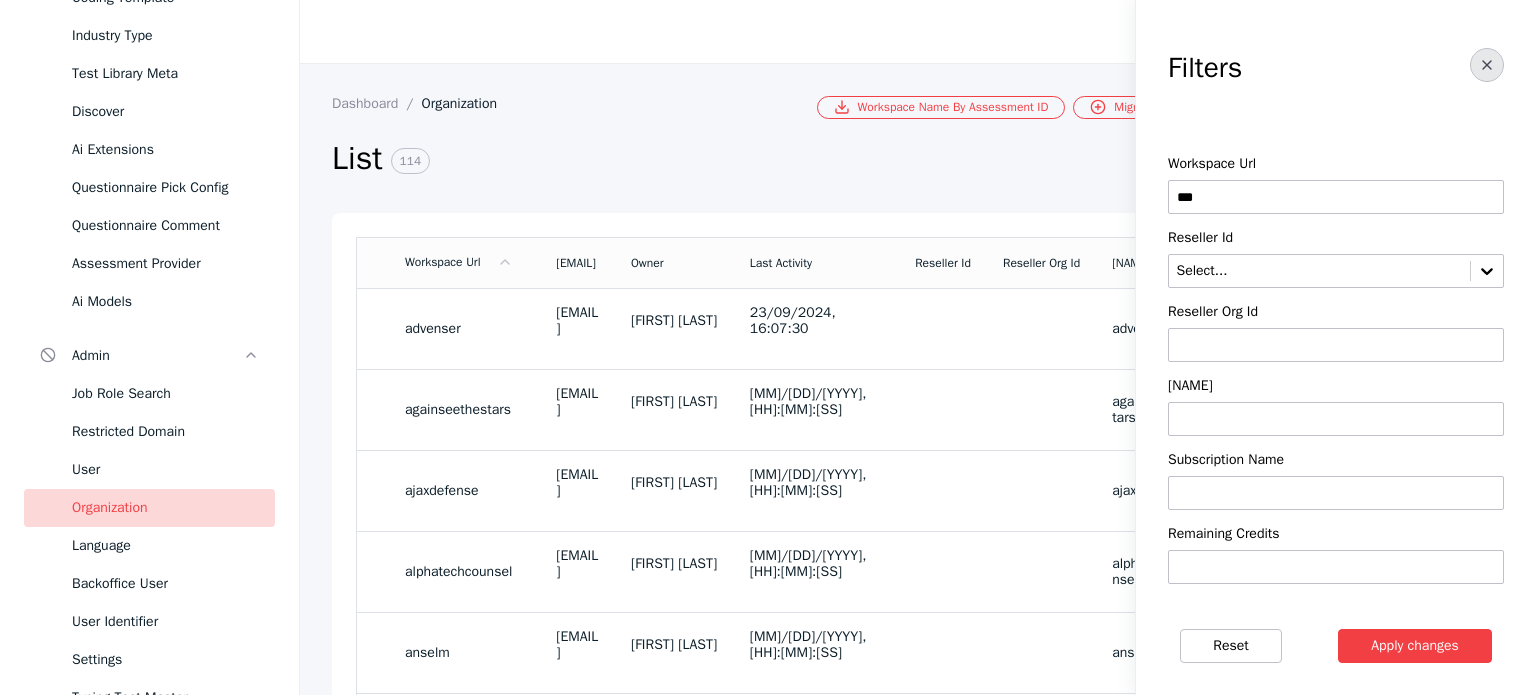 click at bounding box center [1487, 65] 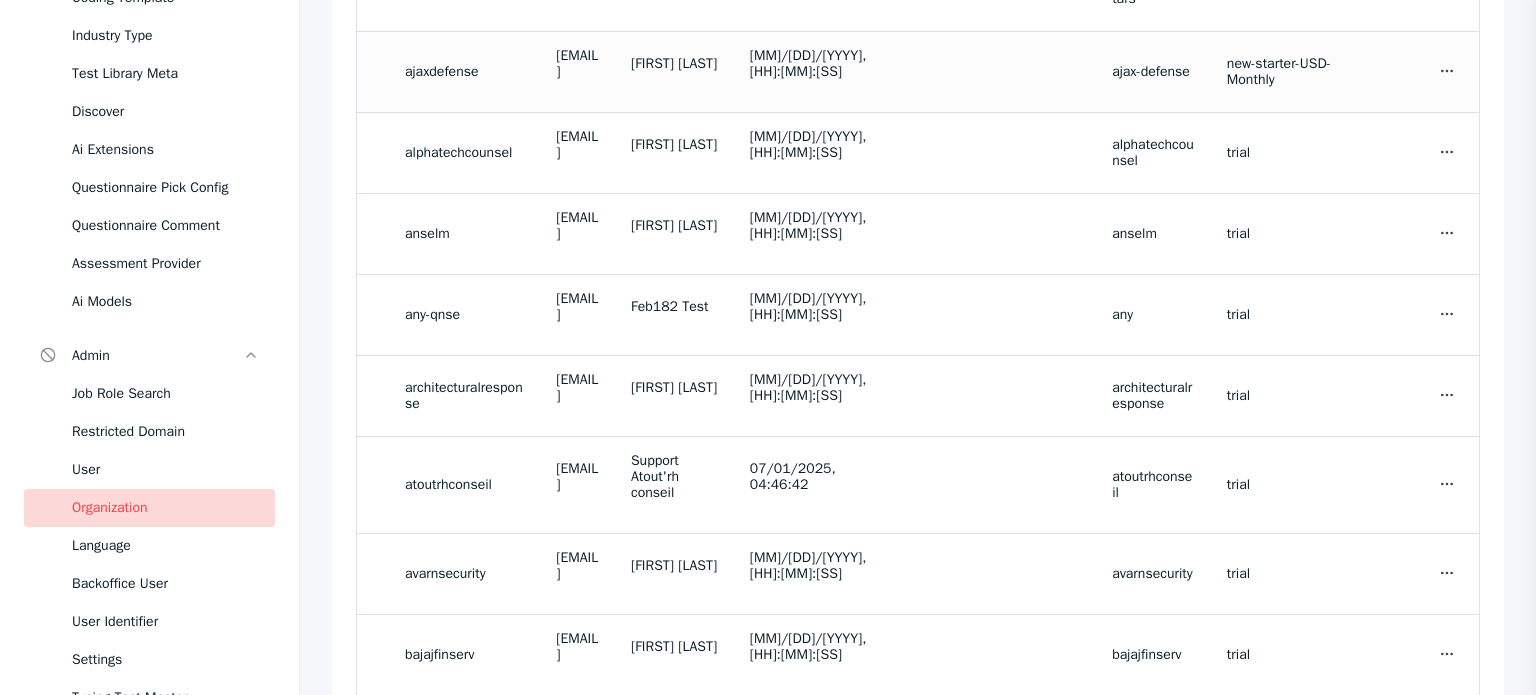scroll, scrollTop: 495, scrollLeft: 0, axis: vertical 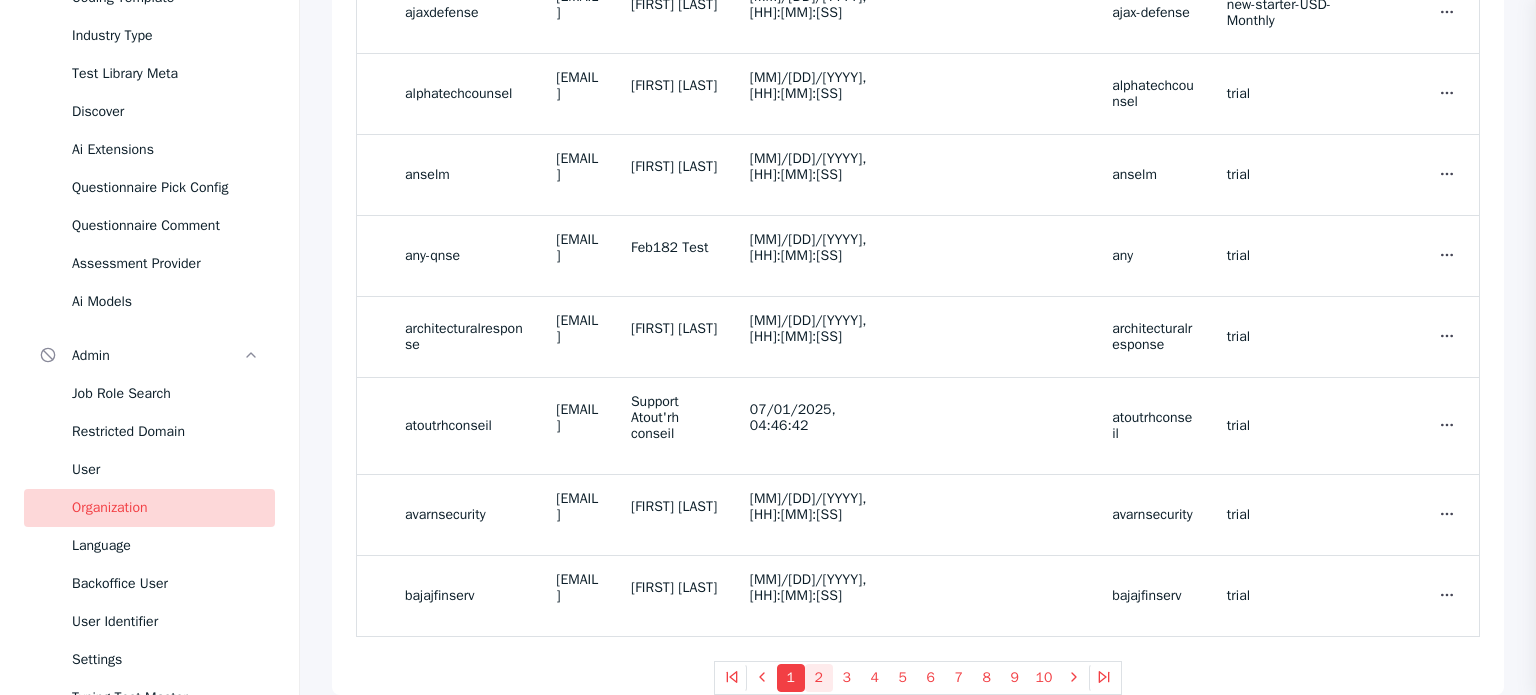 click on "2" at bounding box center (819, 678) 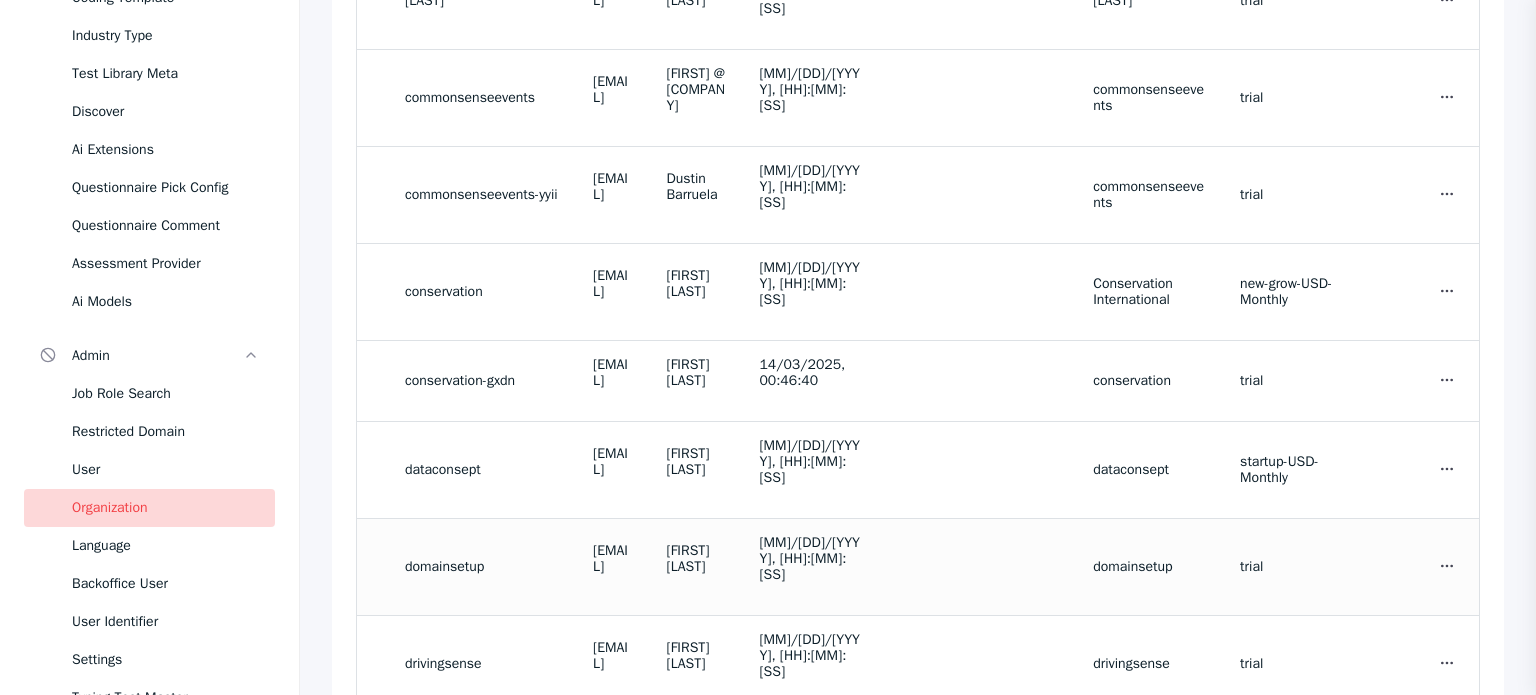 scroll, scrollTop: 623, scrollLeft: 0, axis: vertical 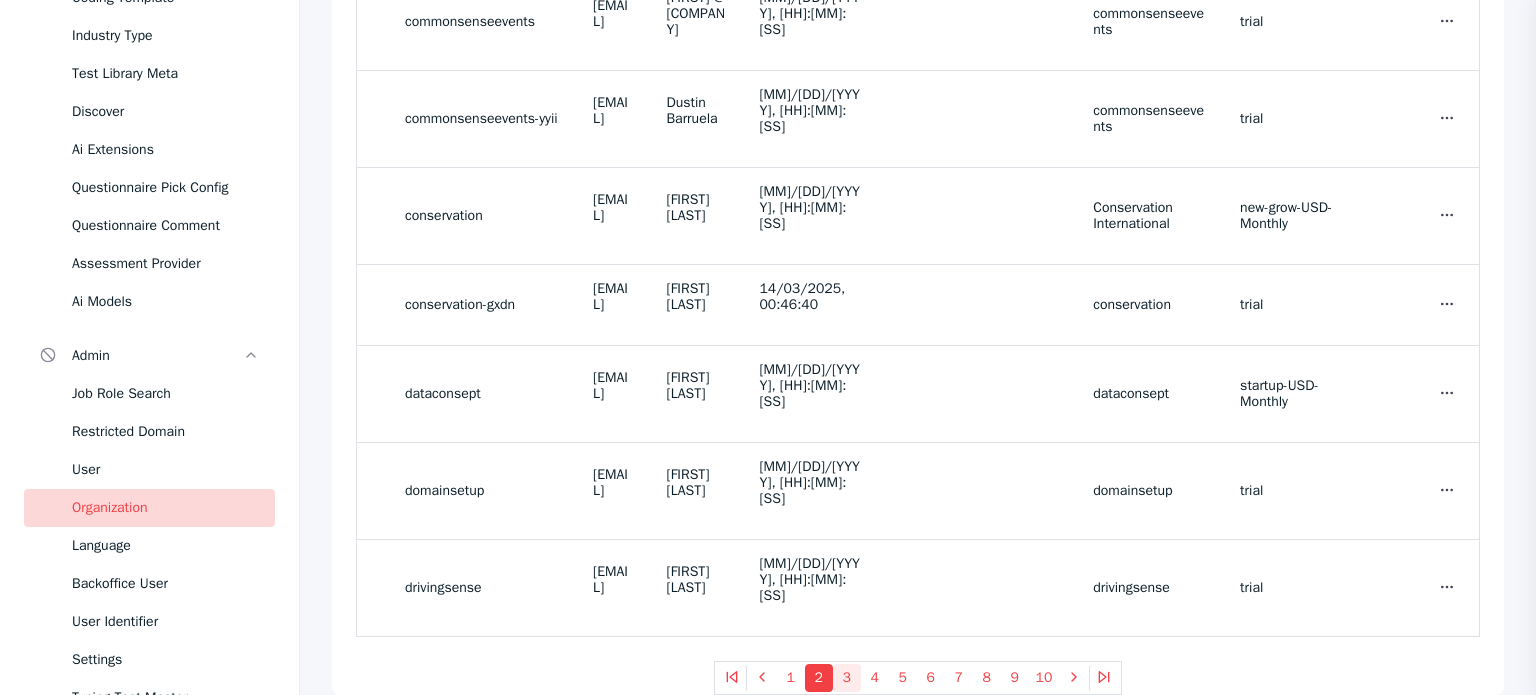 click on "3" at bounding box center (847, 678) 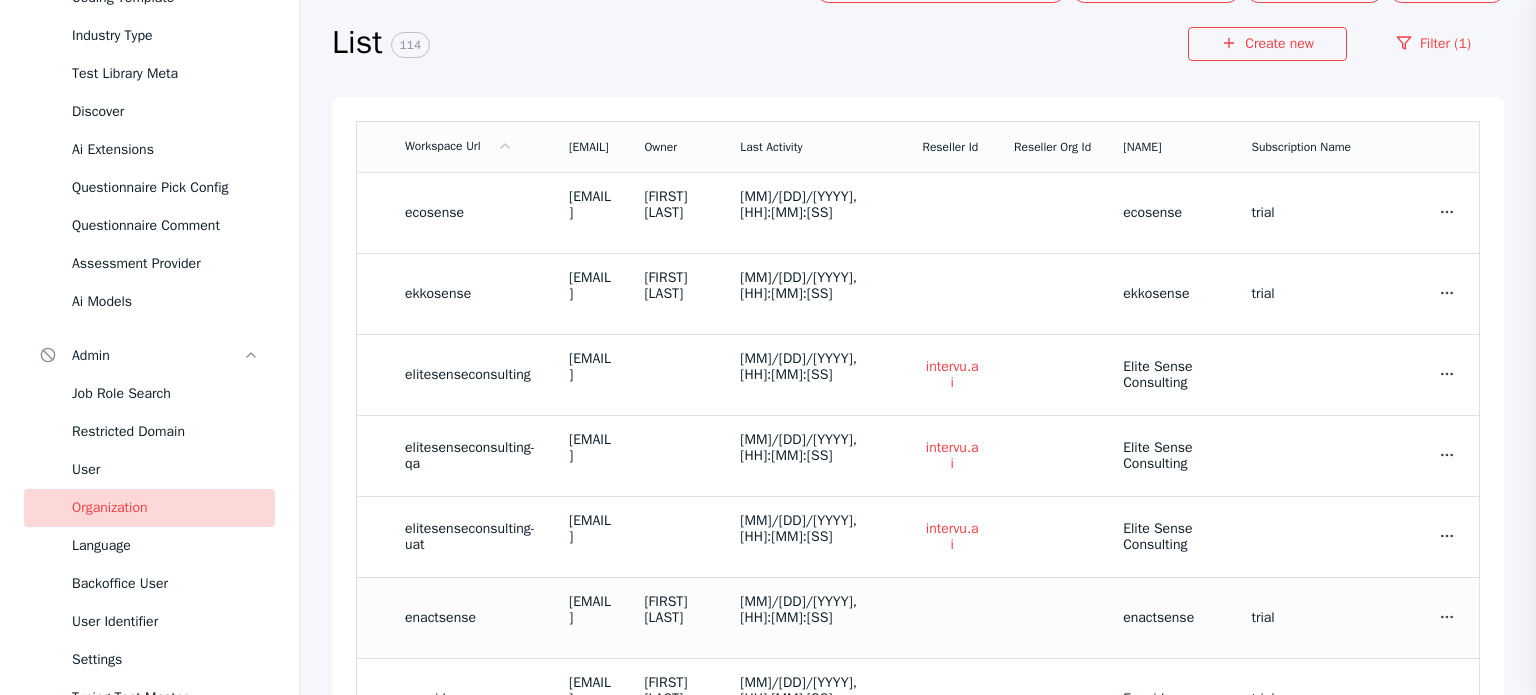 scroll, scrollTop: 0, scrollLeft: 0, axis: both 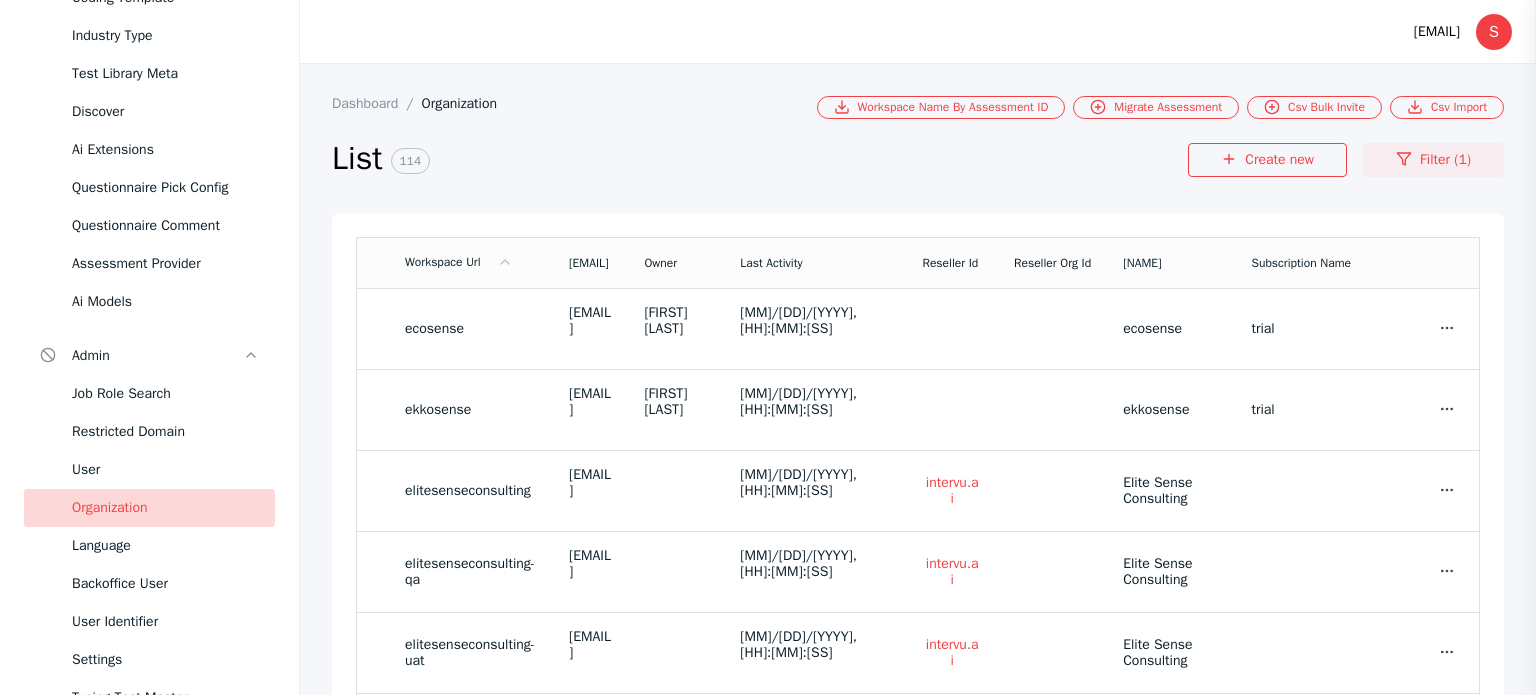 click 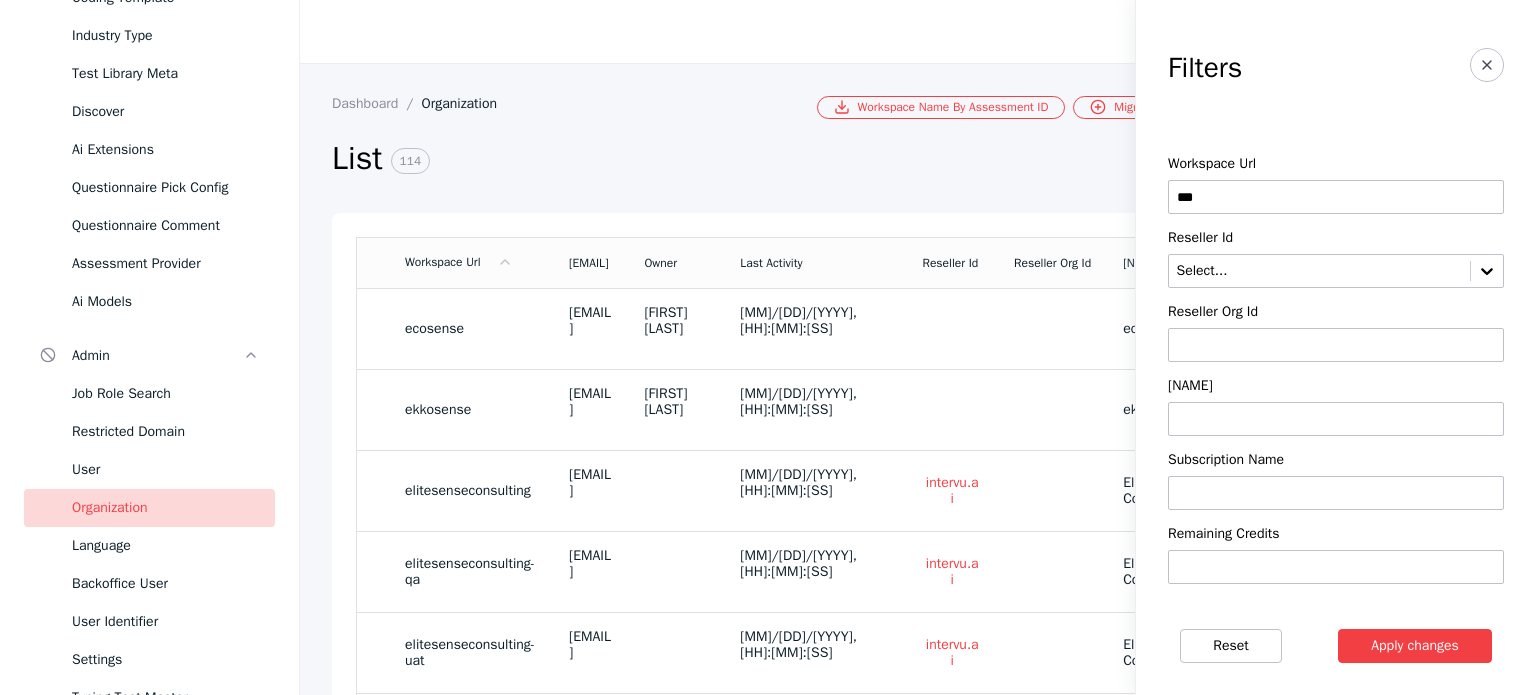 click at bounding box center (1336, 419) 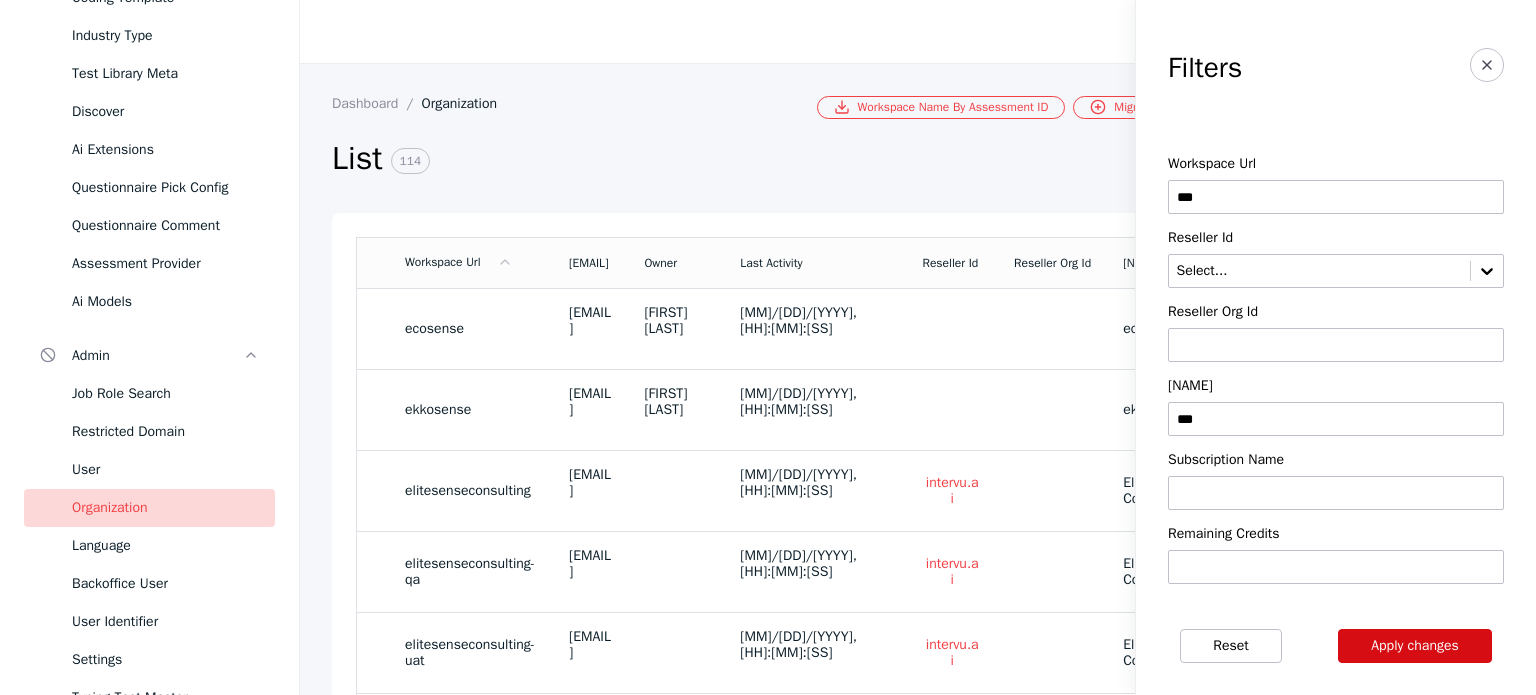 type on "***" 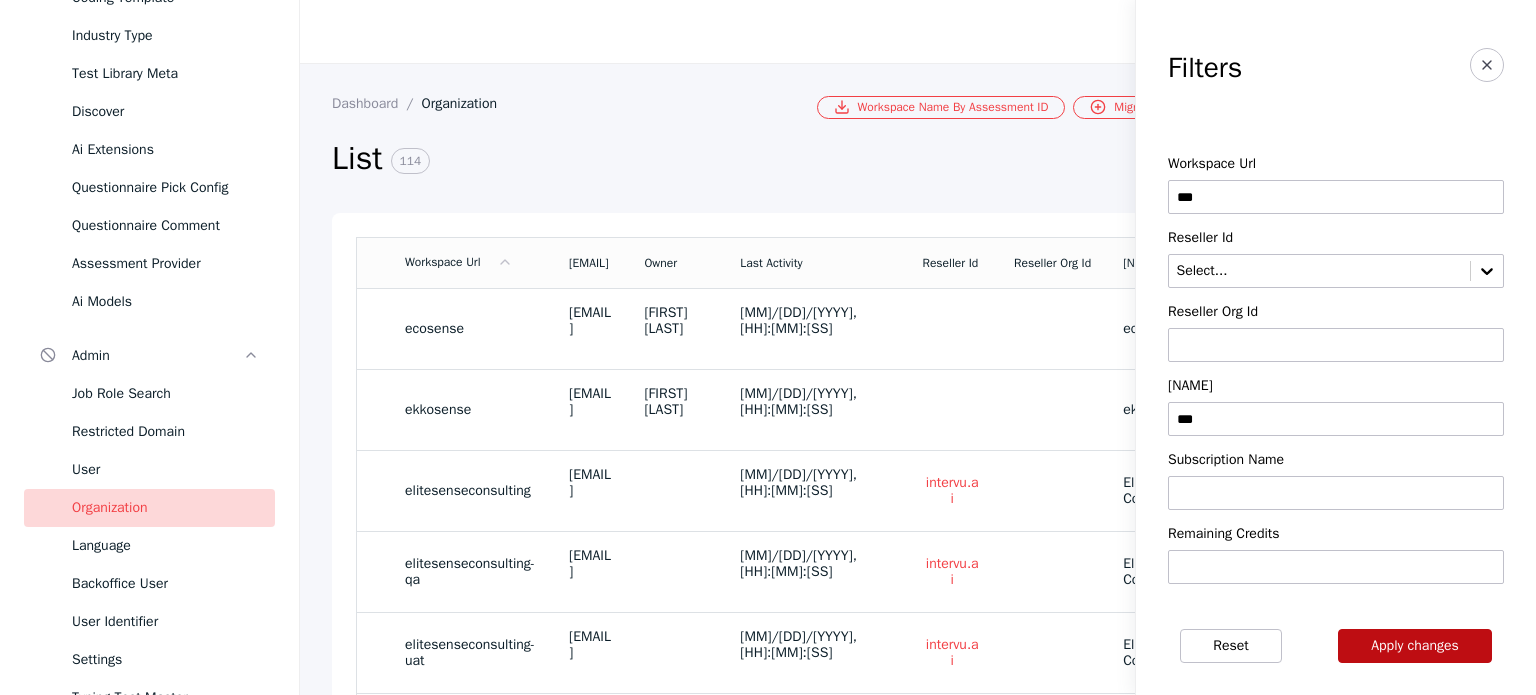 click on "Apply changes" at bounding box center [1415, 646] 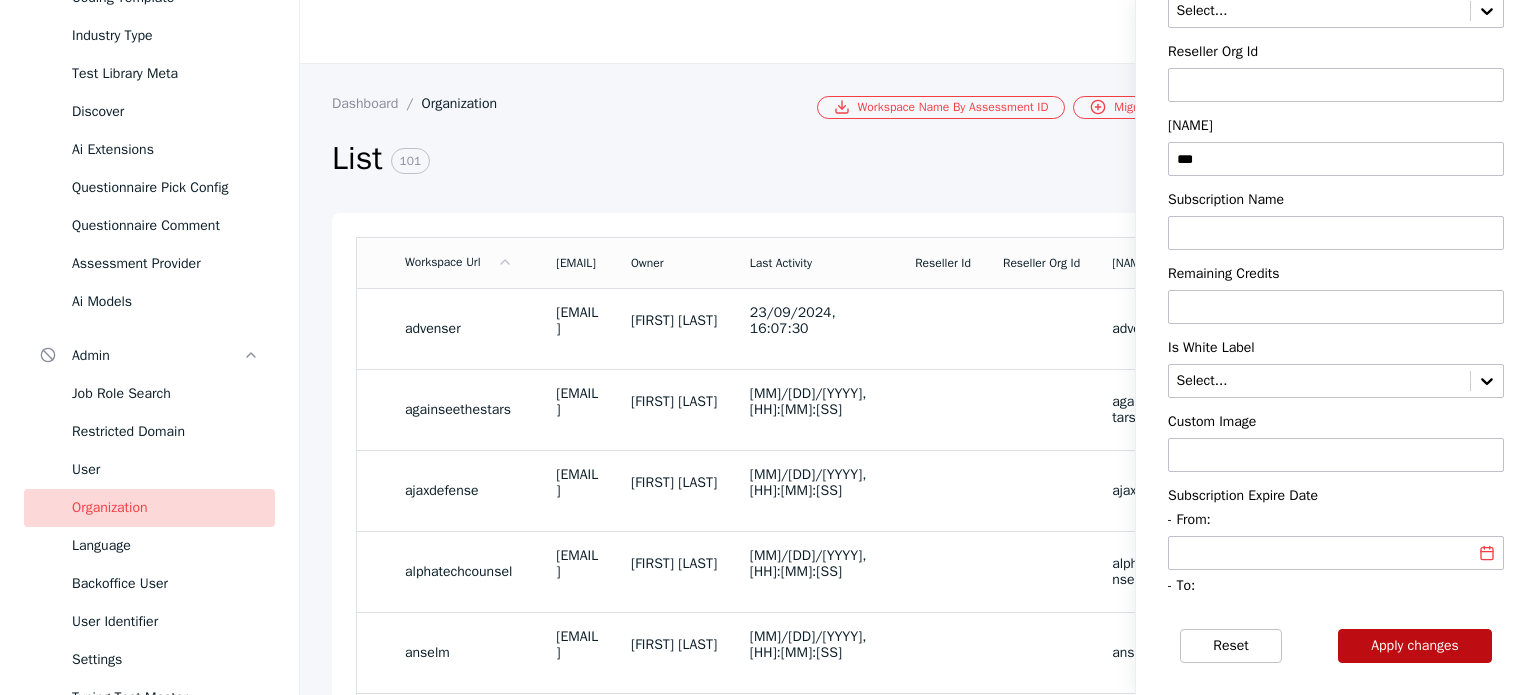 scroll, scrollTop: 262, scrollLeft: 0, axis: vertical 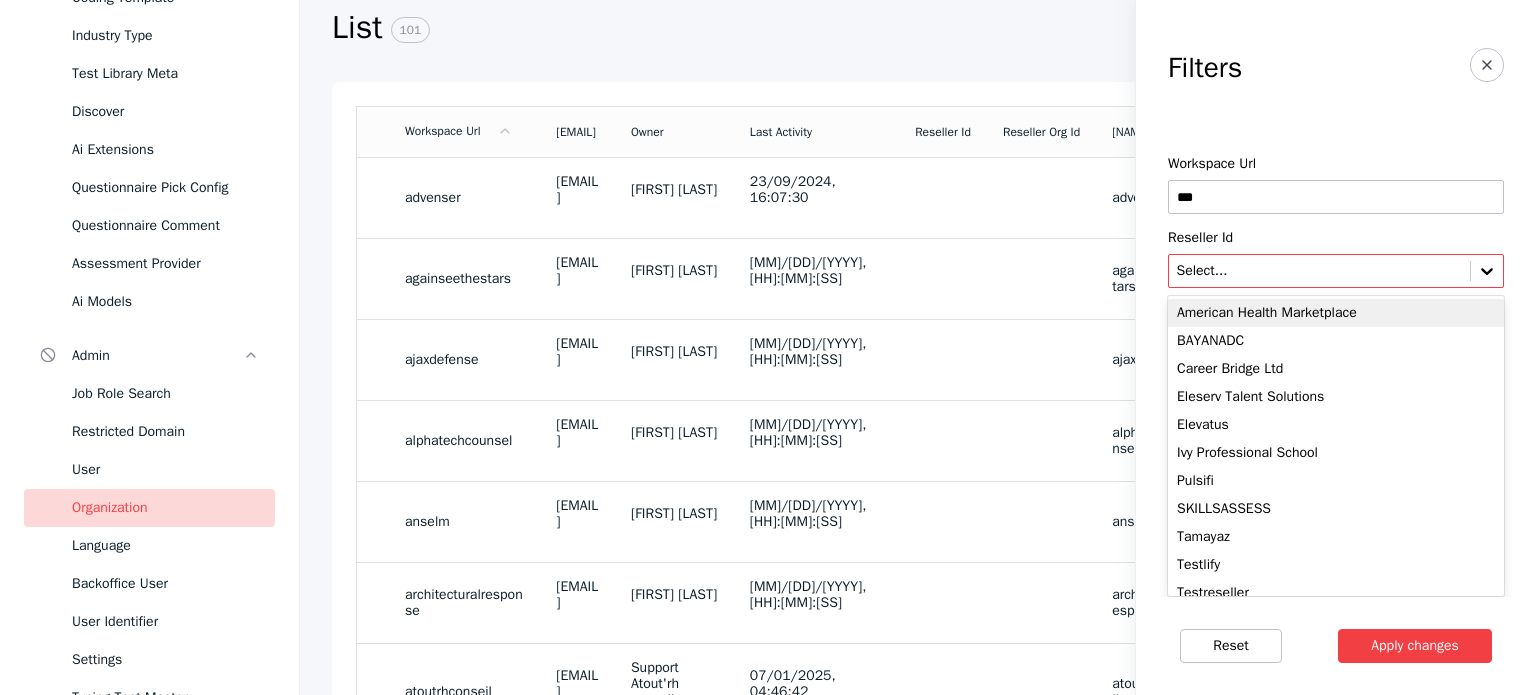 click on "Select..." at bounding box center [1319, 271] 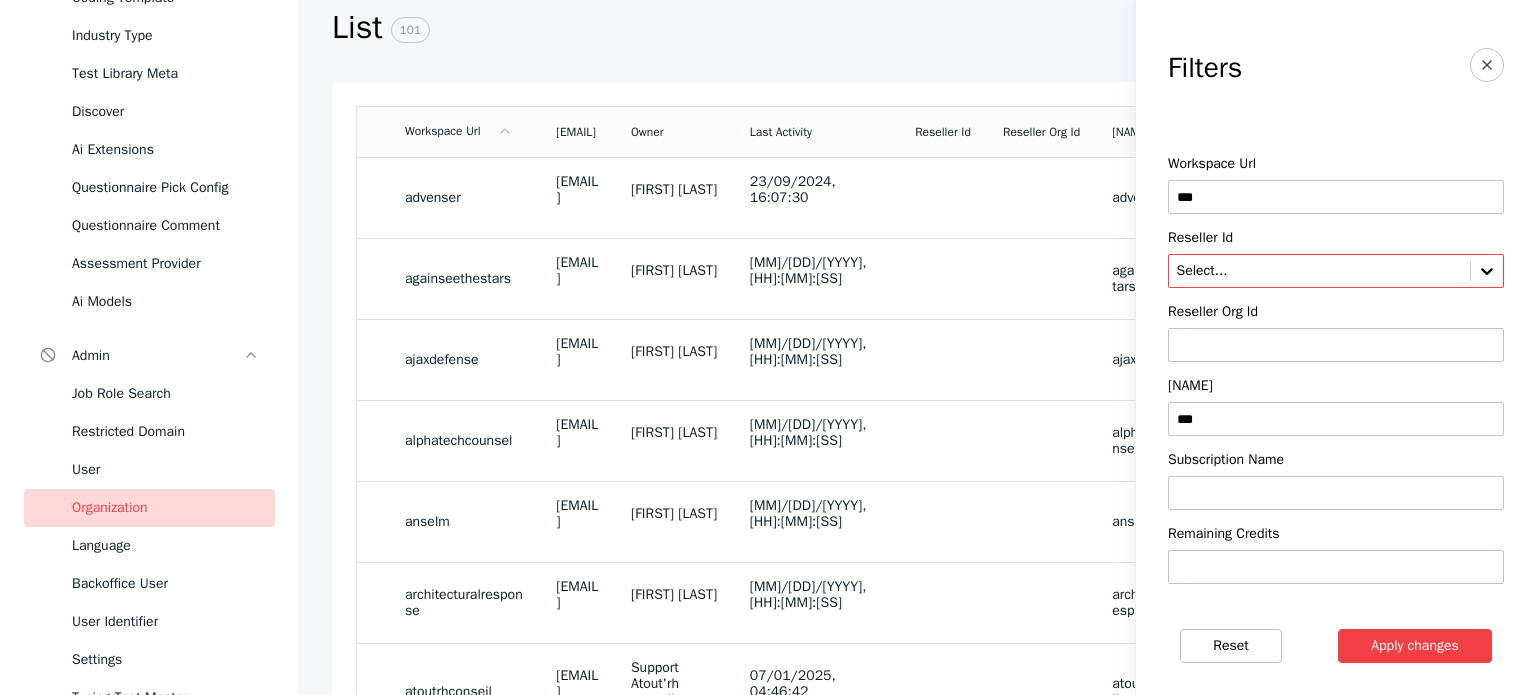 click on "Select..." at bounding box center (1319, 271) 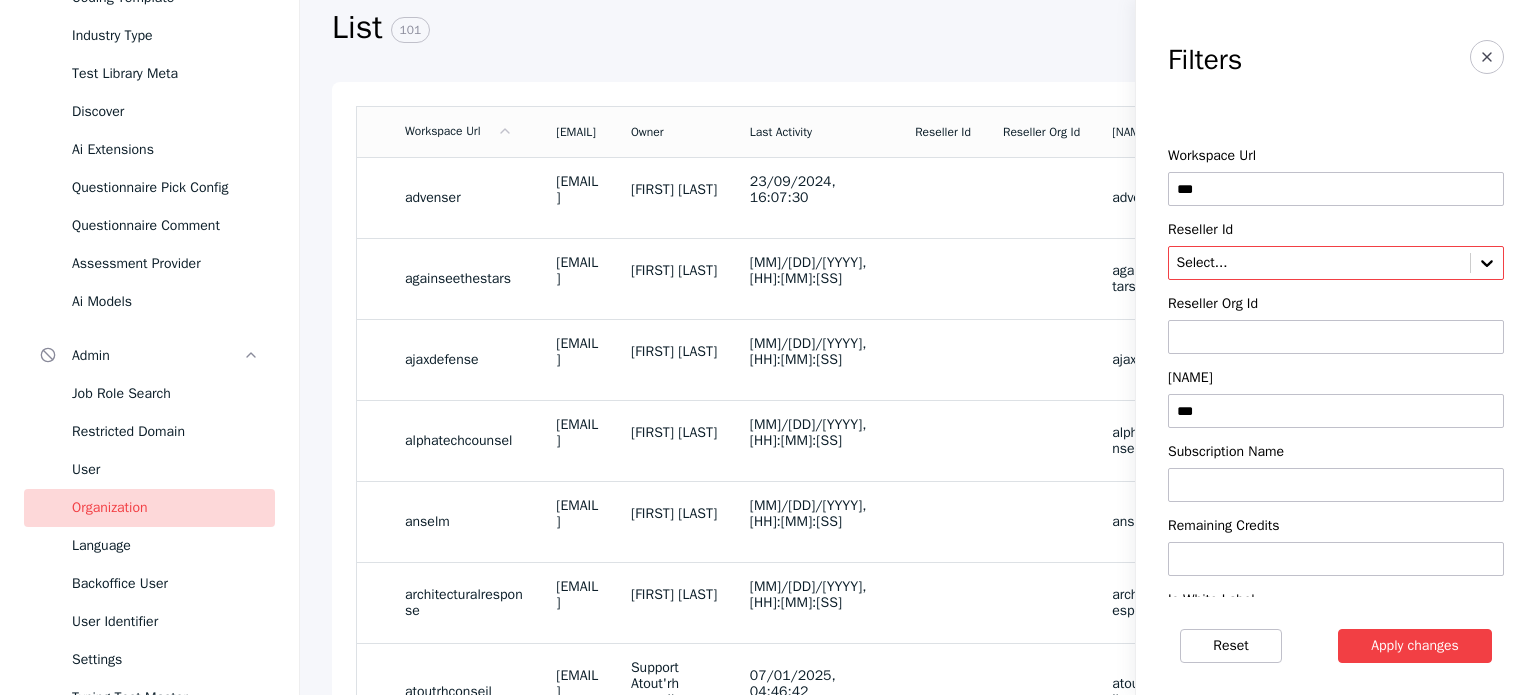 scroll, scrollTop: 7, scrollLeft: 0, axis: vertical 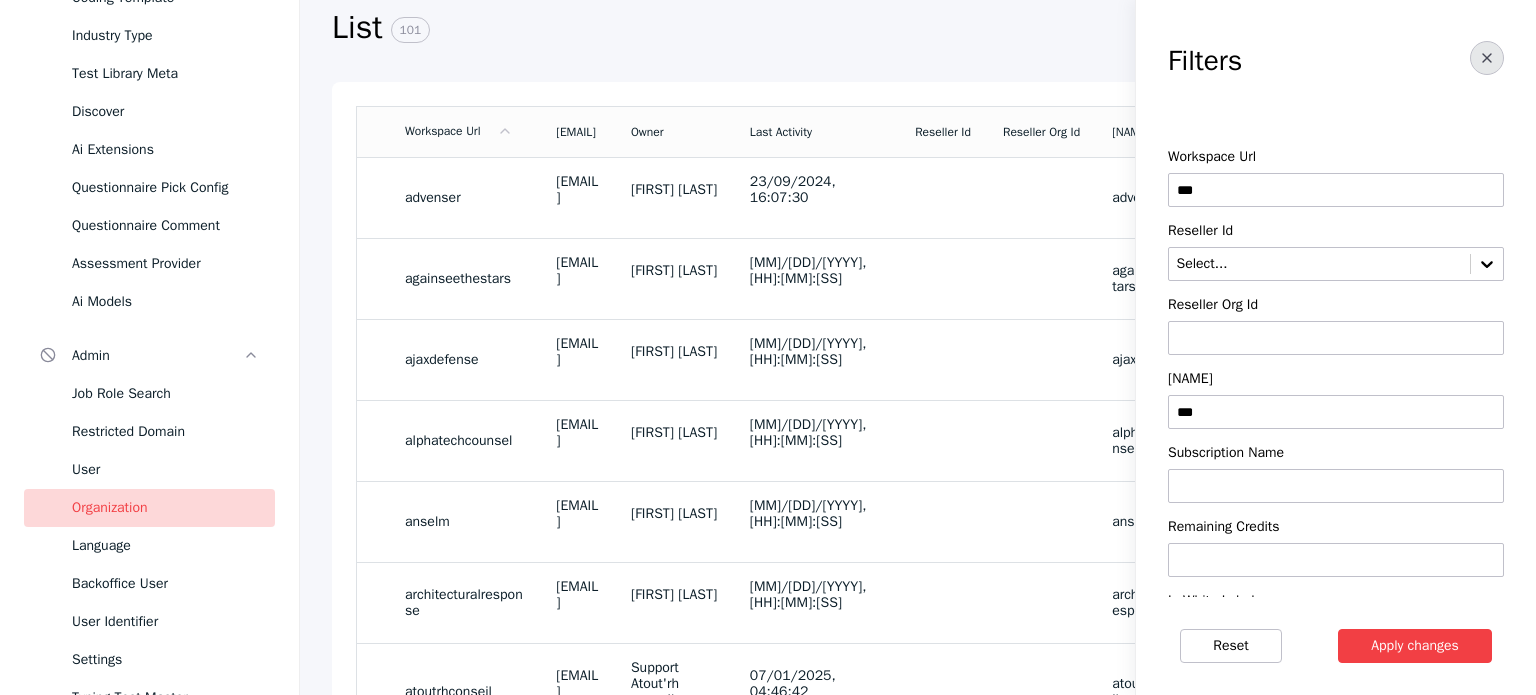 click 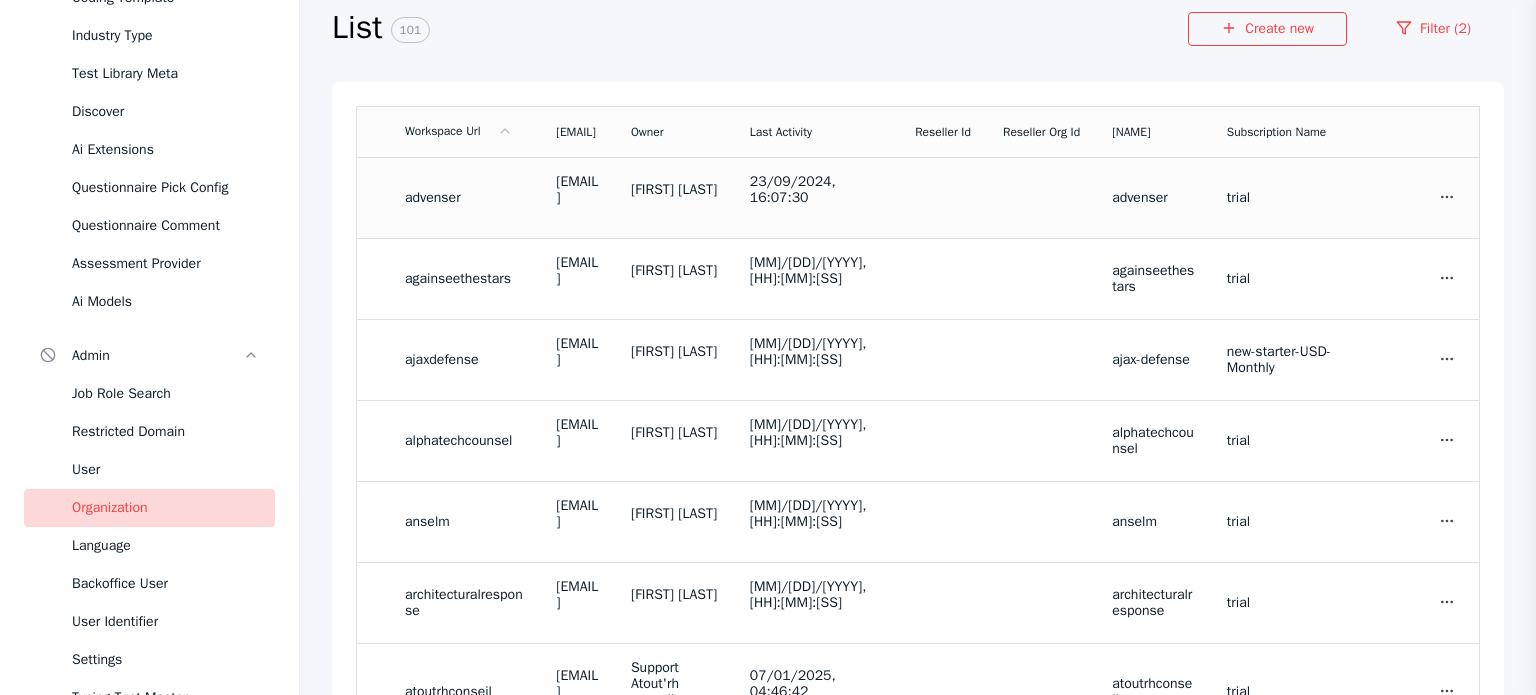 scroll, scrollTop: 0, scrollLeft: 0, axis: both 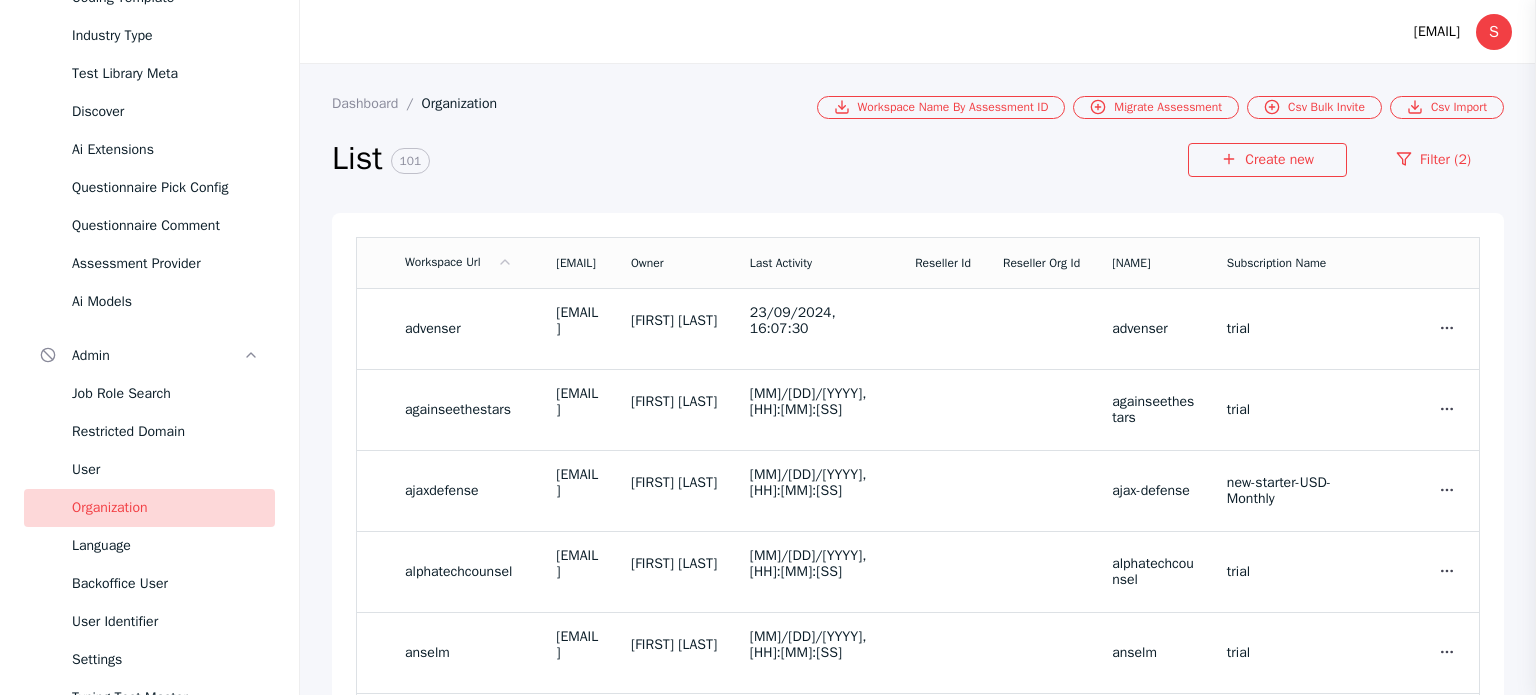 click on "List 101 Create new Filter (2)" at bounding box center (918, 166) 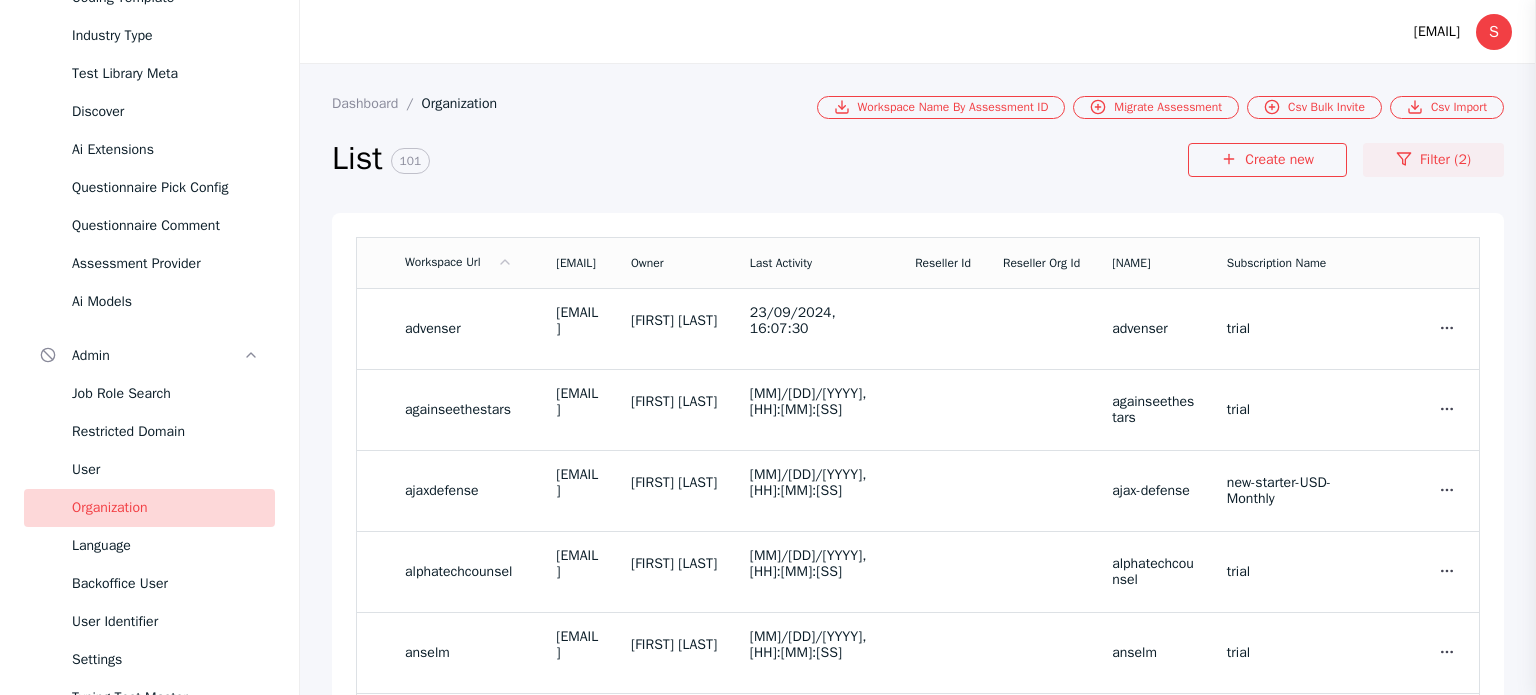 click on "Filter (2)" at bounding box center (1433, 160) 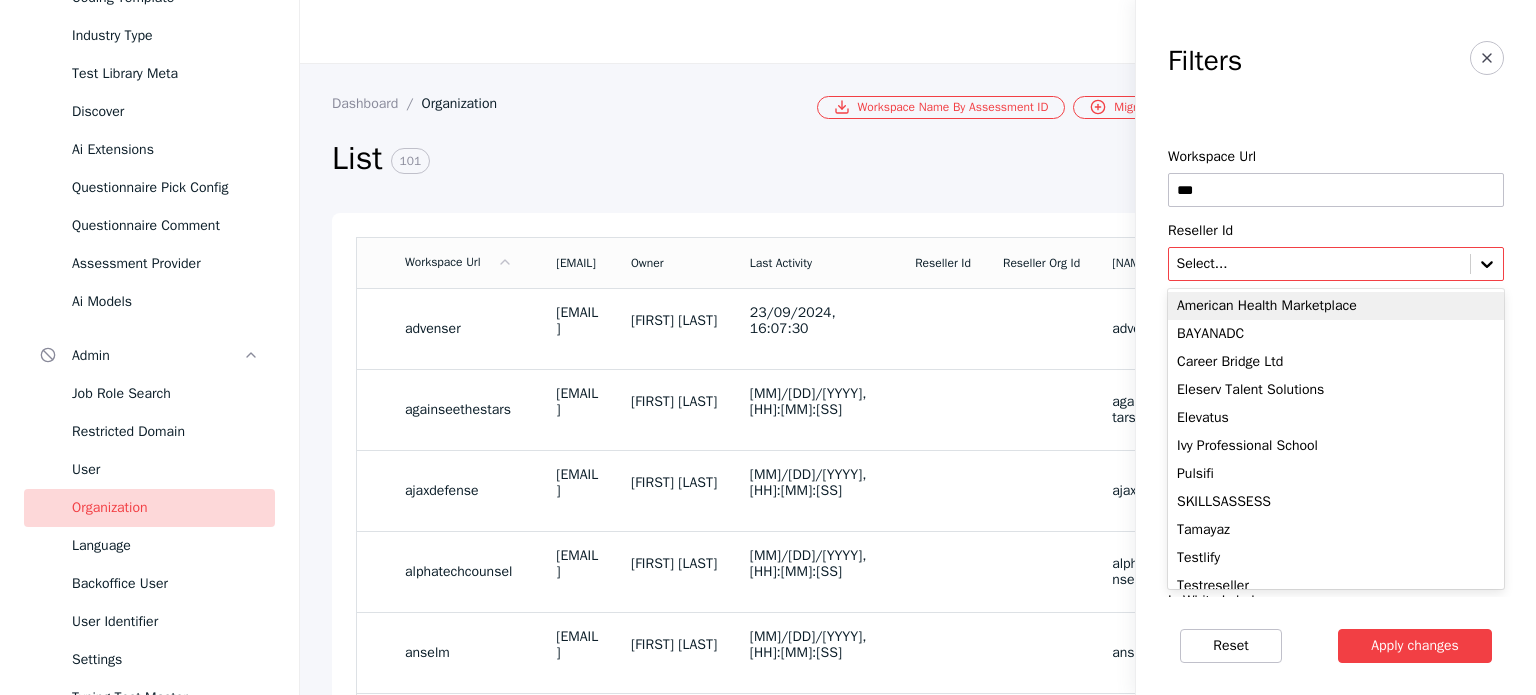 click at bounding box center (1319, 264) 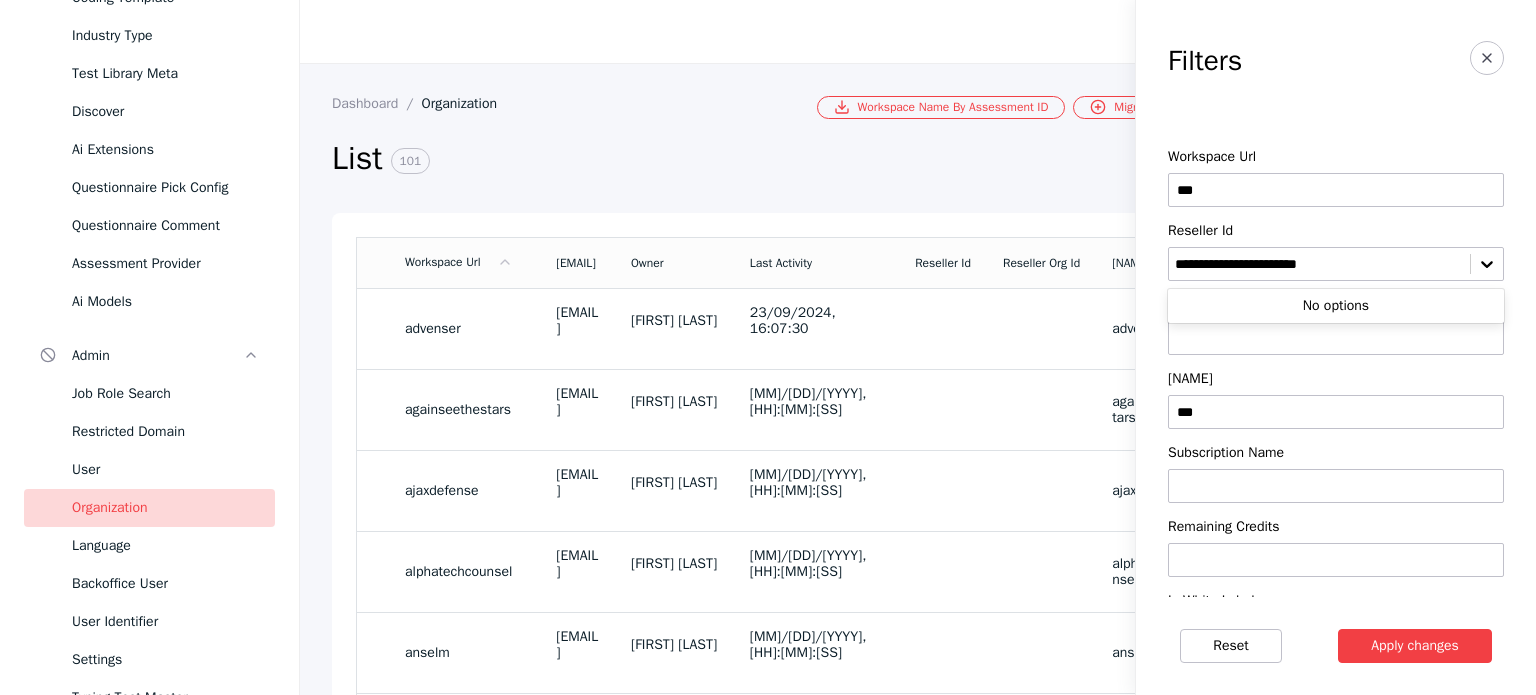 type on "**********" 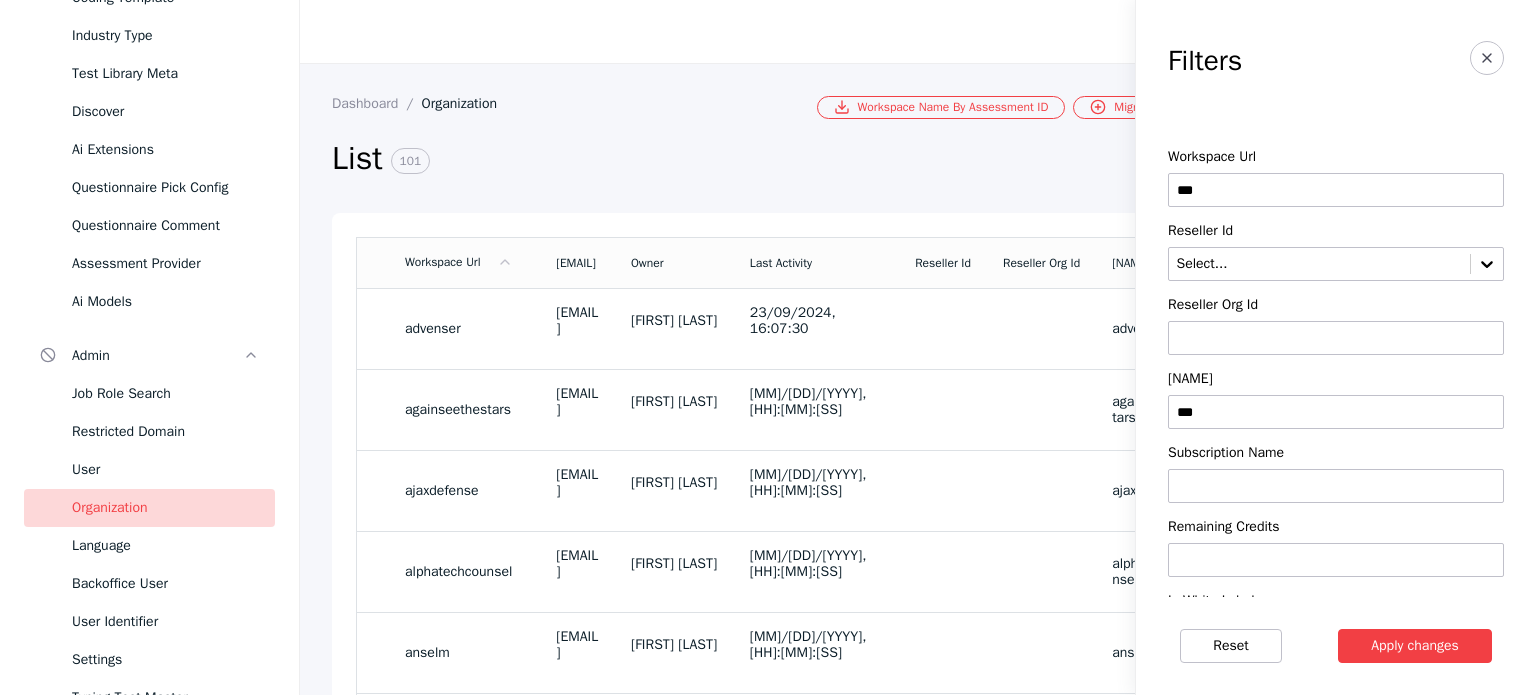 click at bounding box center (1336, 338) 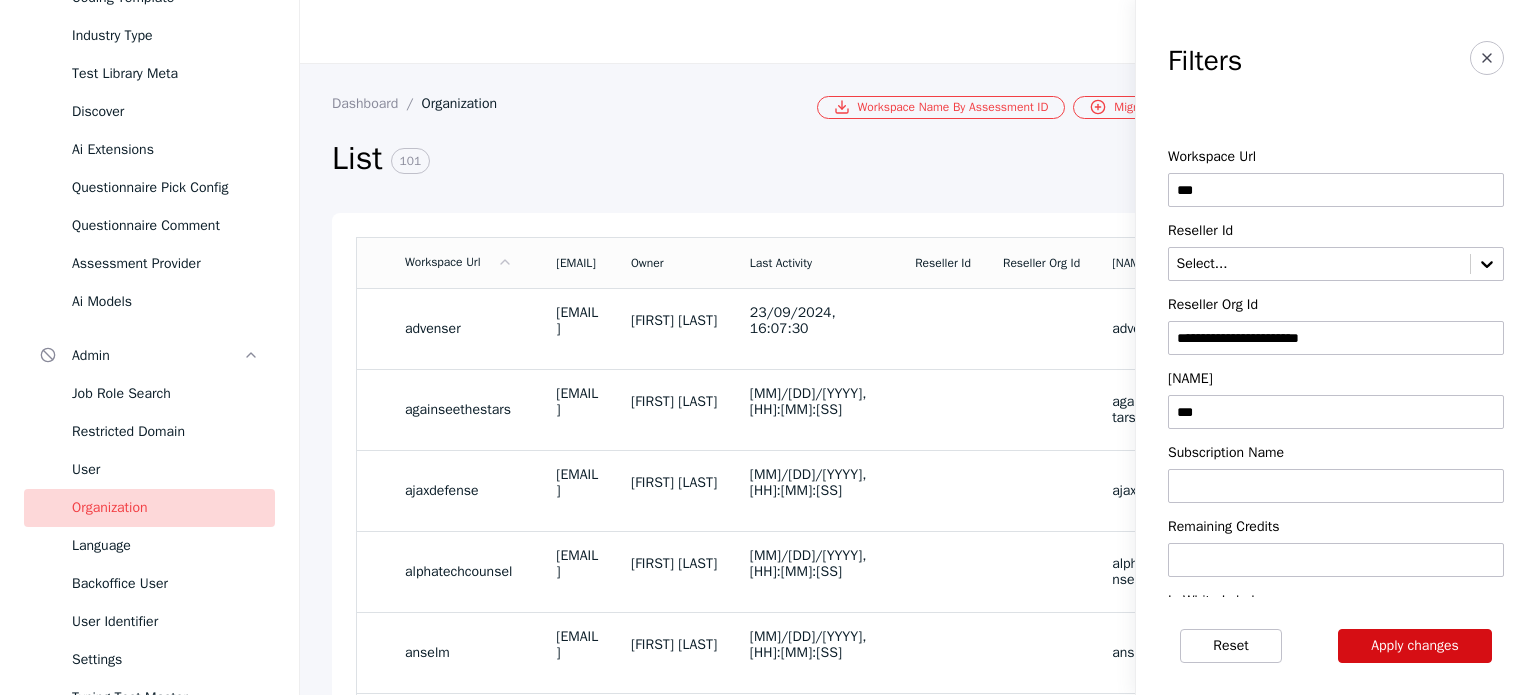 type on "**********" 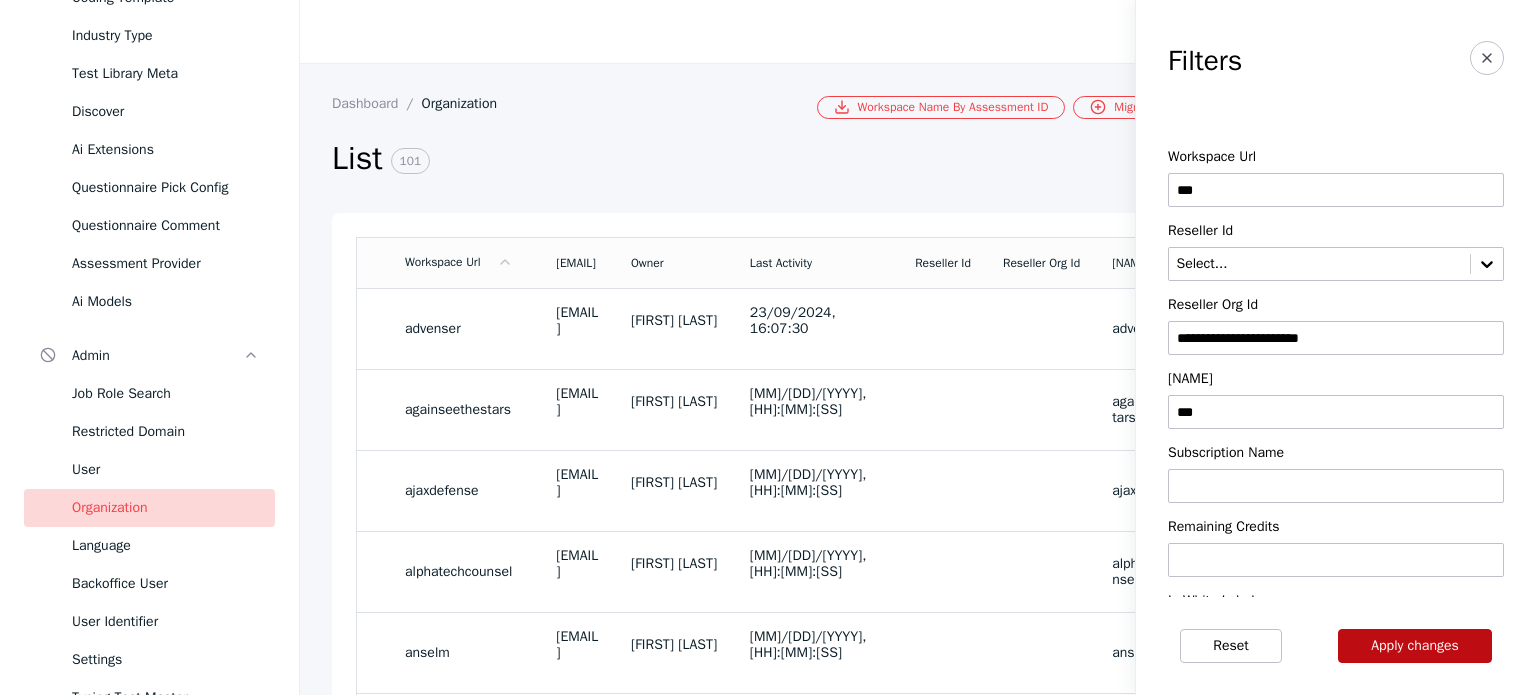 click on "Apply changes" at bounding box center (1415, 646) 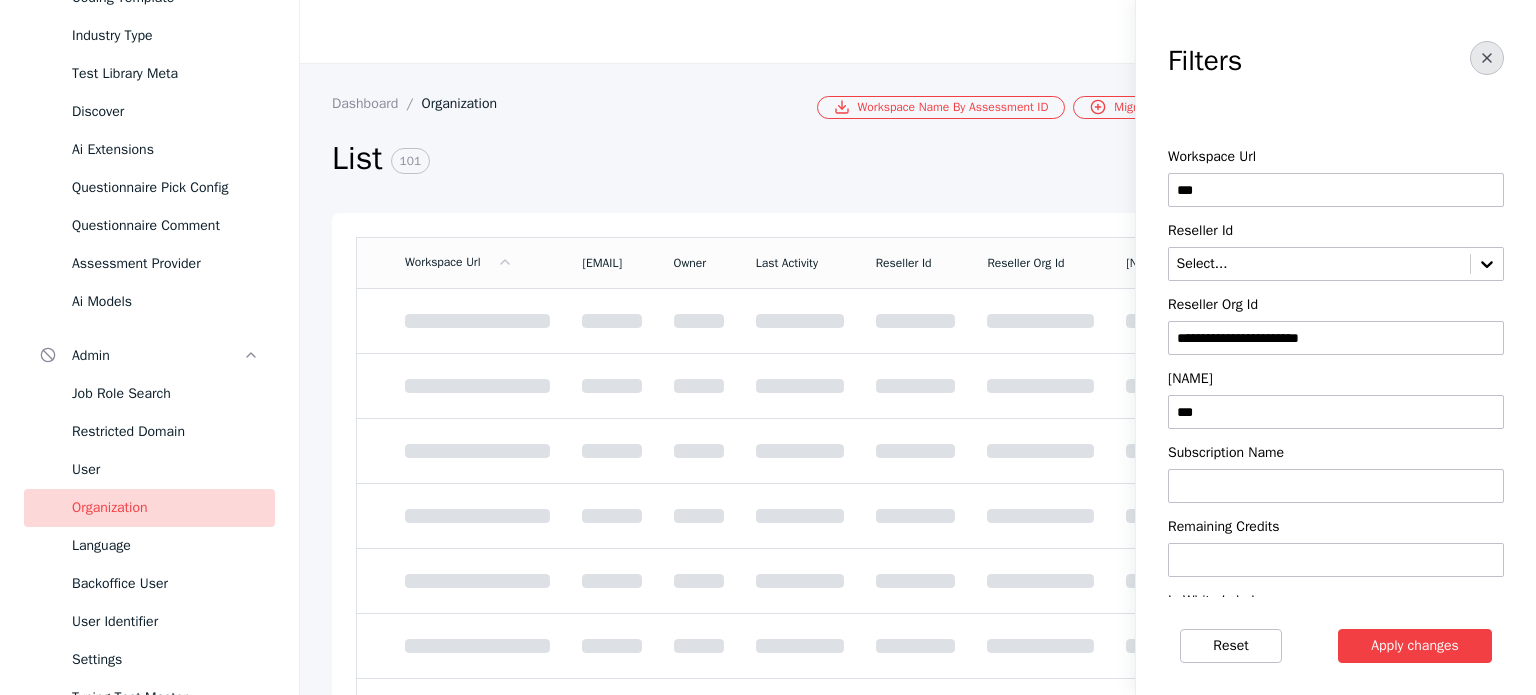 click 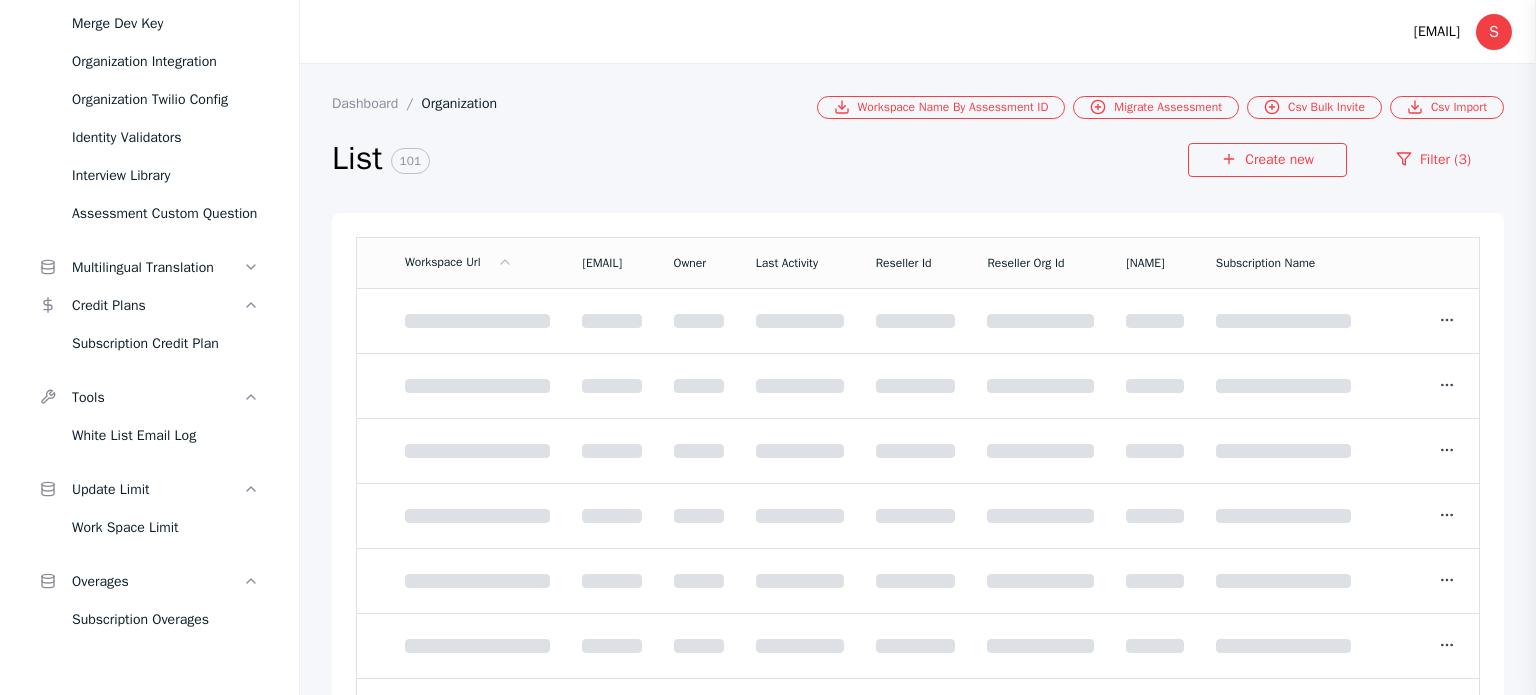 scroll, scrollTop: 2088, scrollLeft: 0, axis: vertical 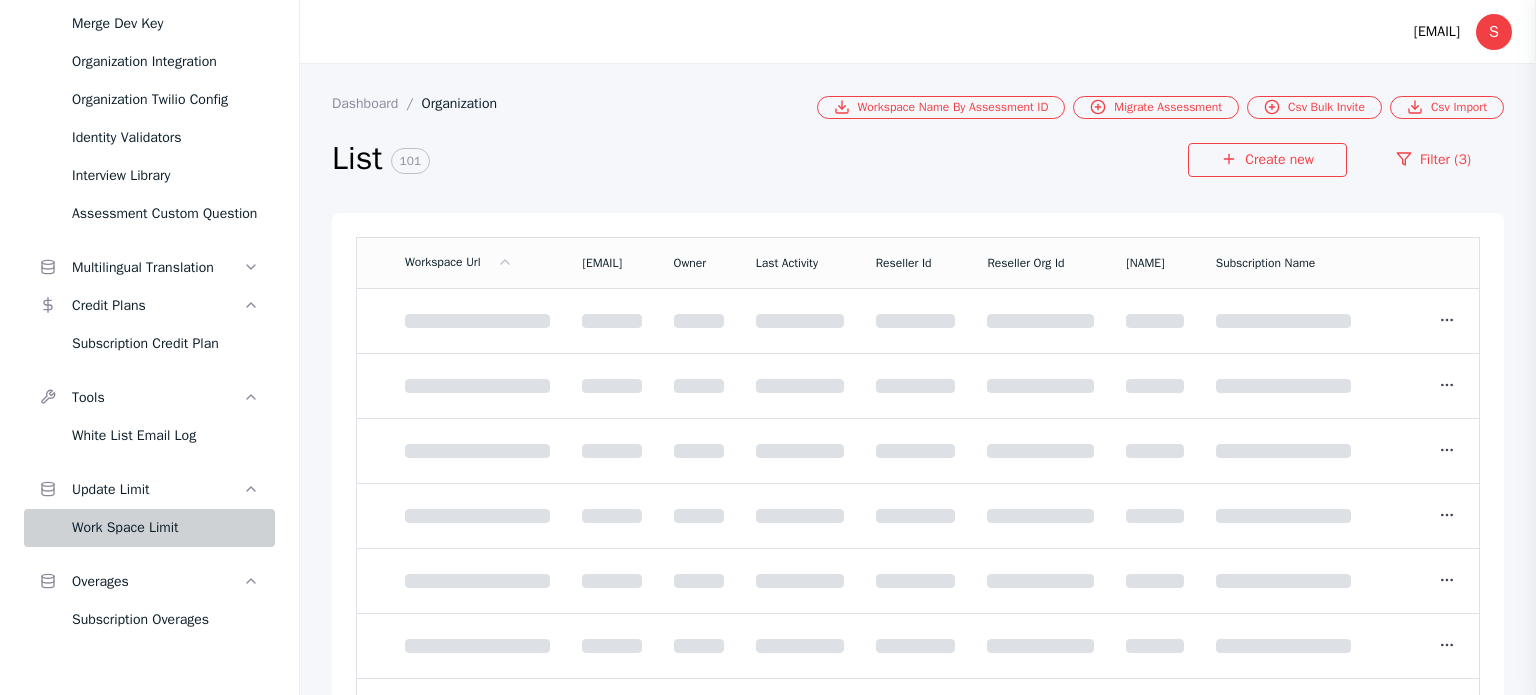 click on "Work Space Limit" at bounding box center (165, 528) 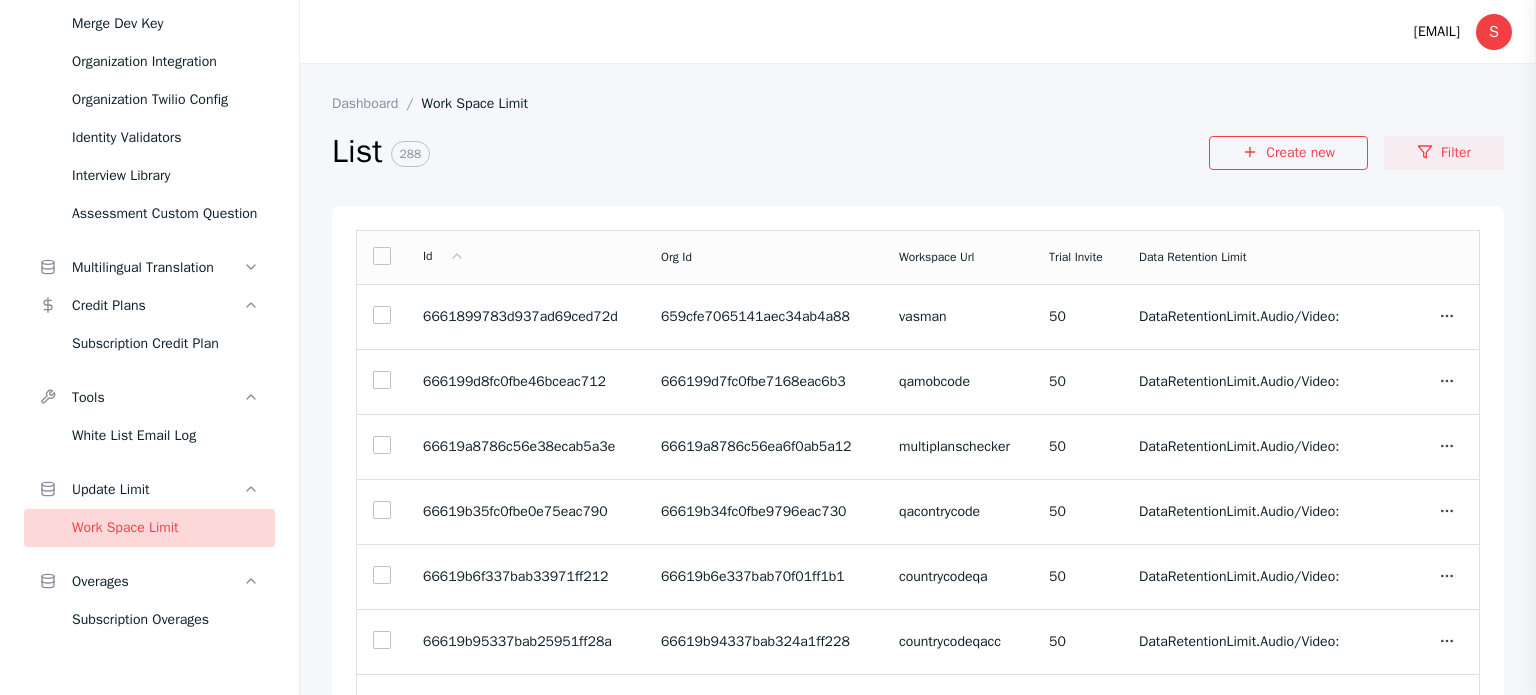 click on "Filter" at bounding box center (1444, 153) 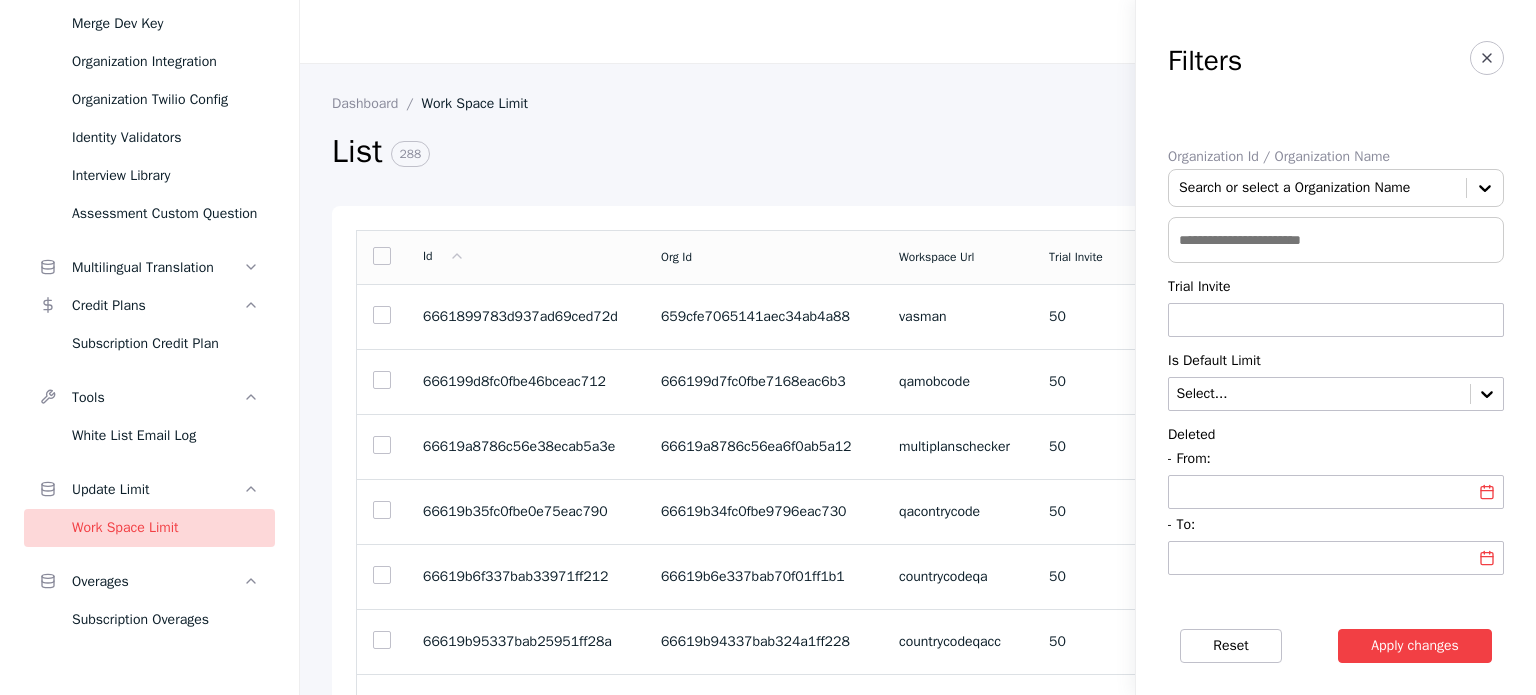 click at bounding box center (1336, 240) 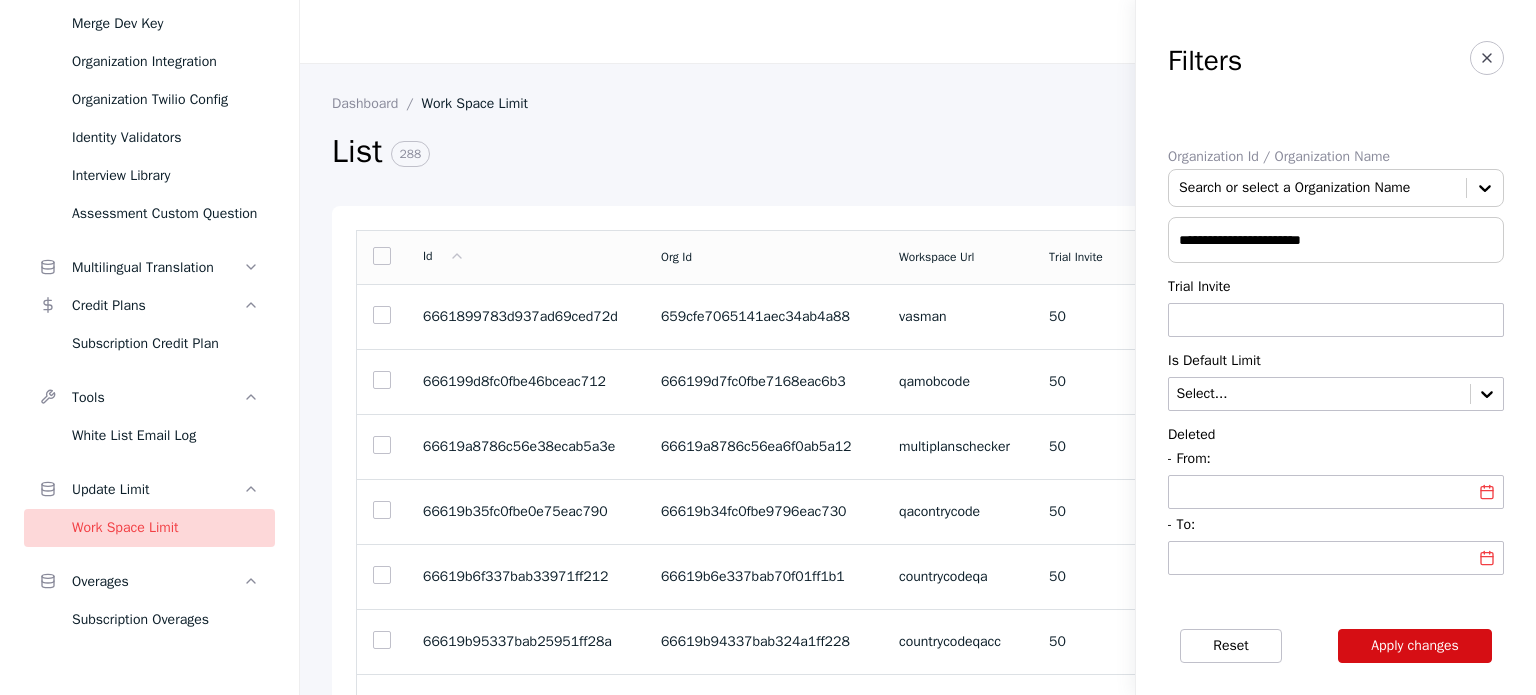 type on "**********" 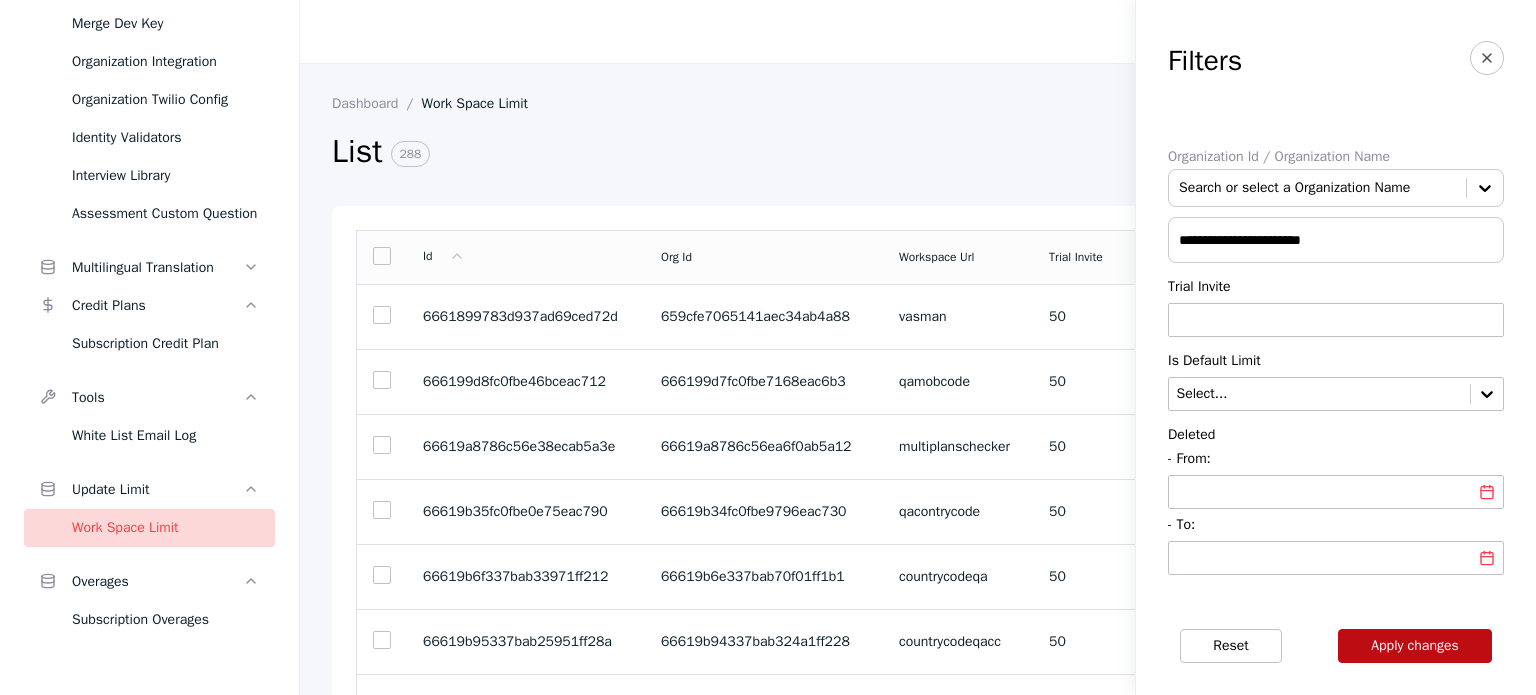 click on "Apply changes" at bounding box center [1415, 646] 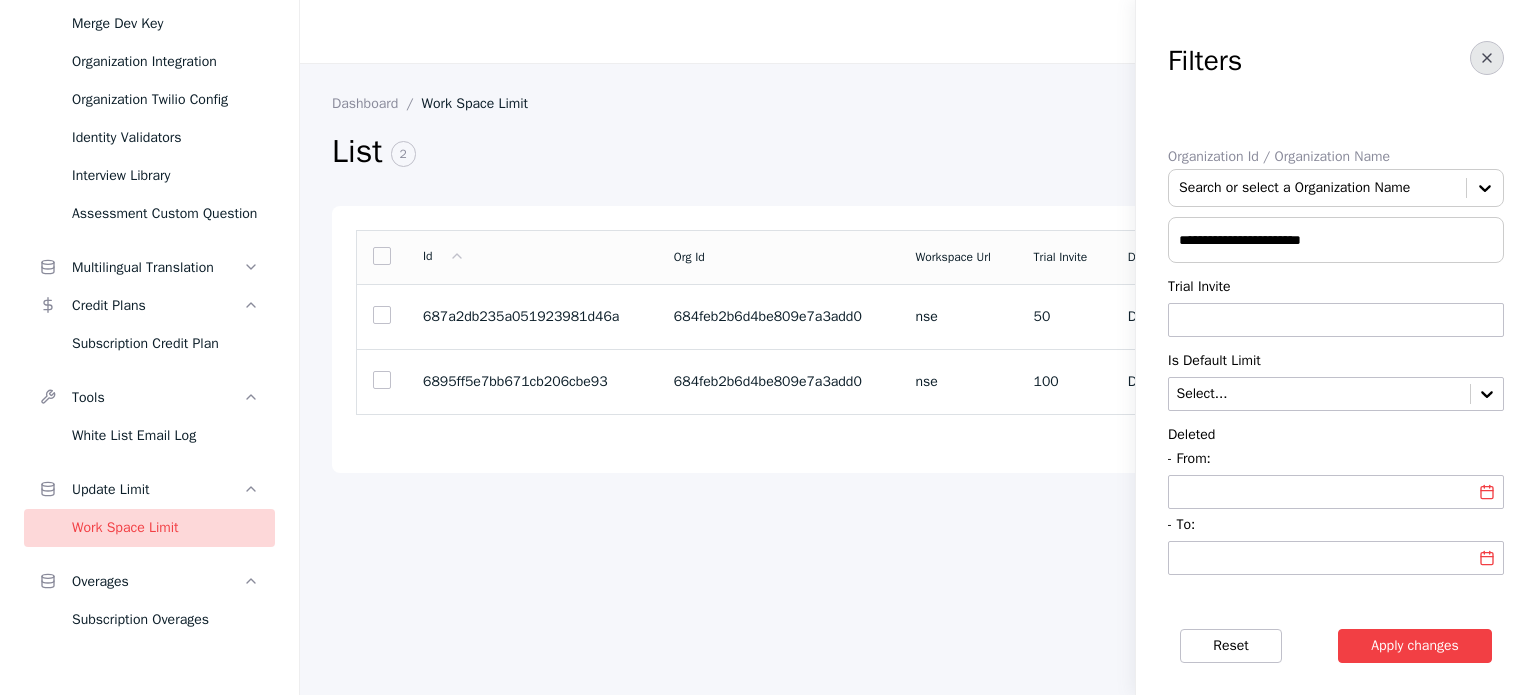 click at bounding box center (1487, 58) 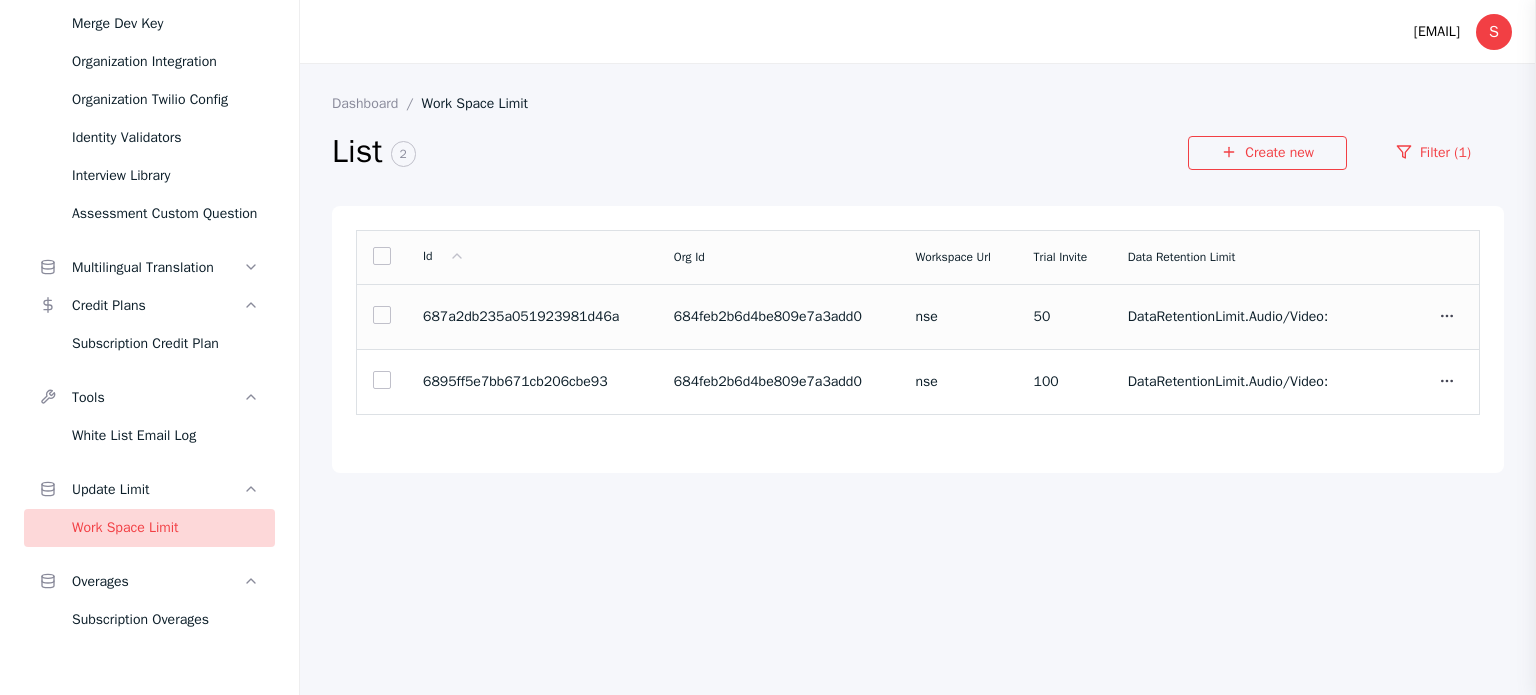 type 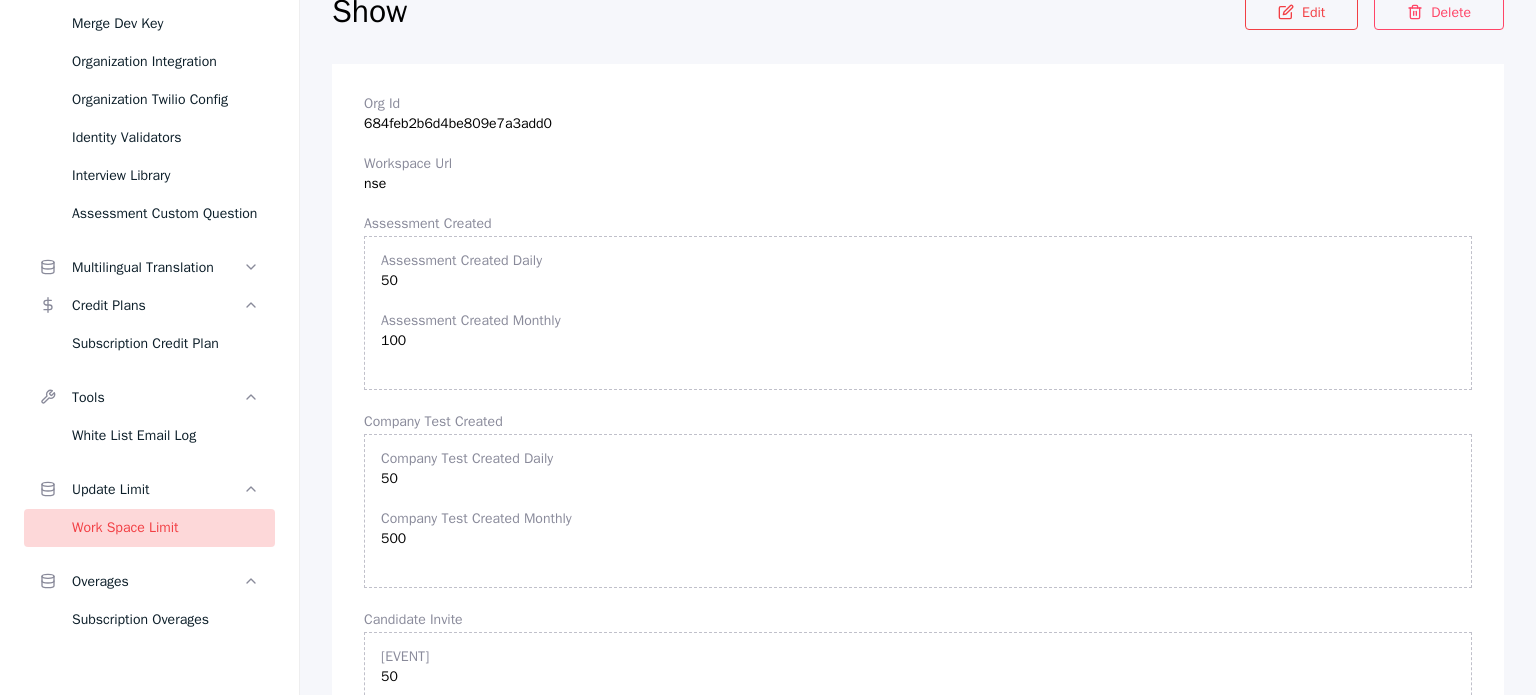 scroll, scrollTop: 0, scrollLeft: 0, axis: both 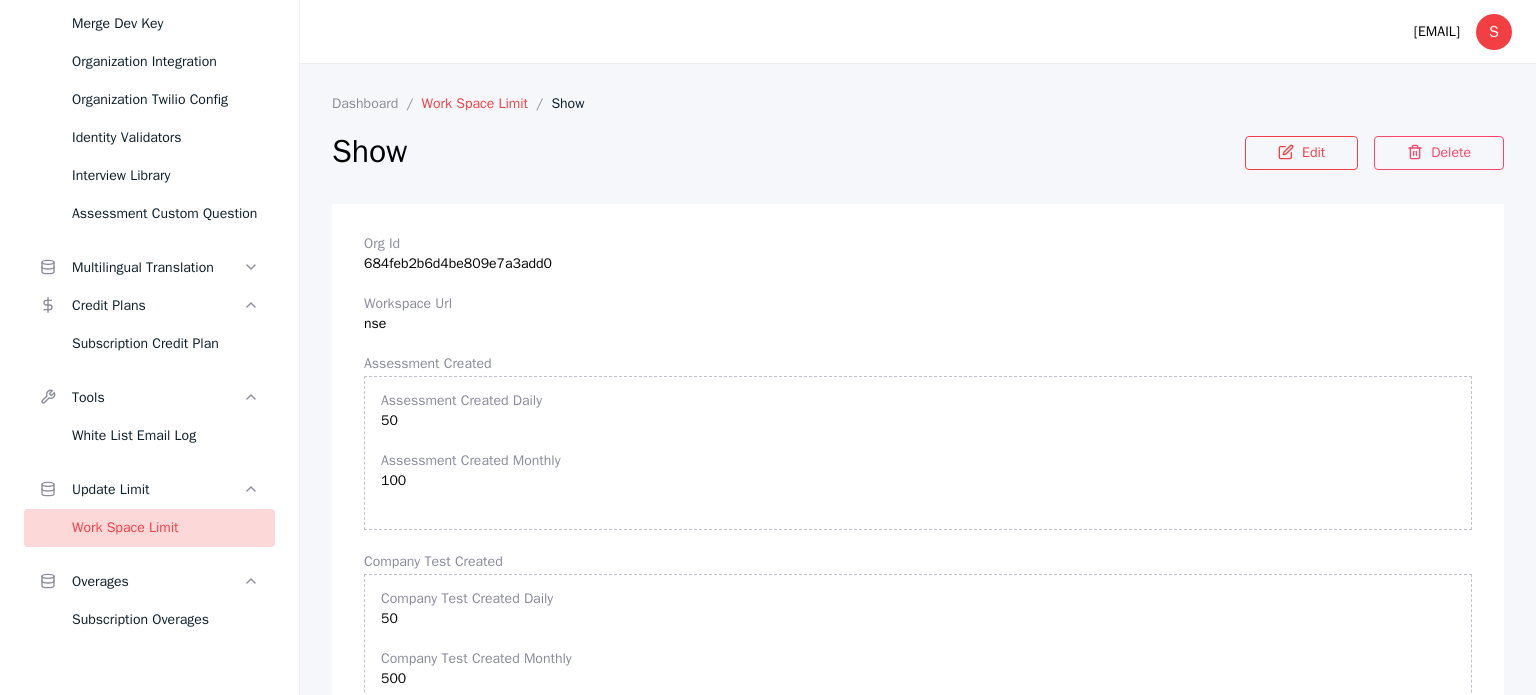 click on "Work Space Limit" at bounding box center (487, 103) 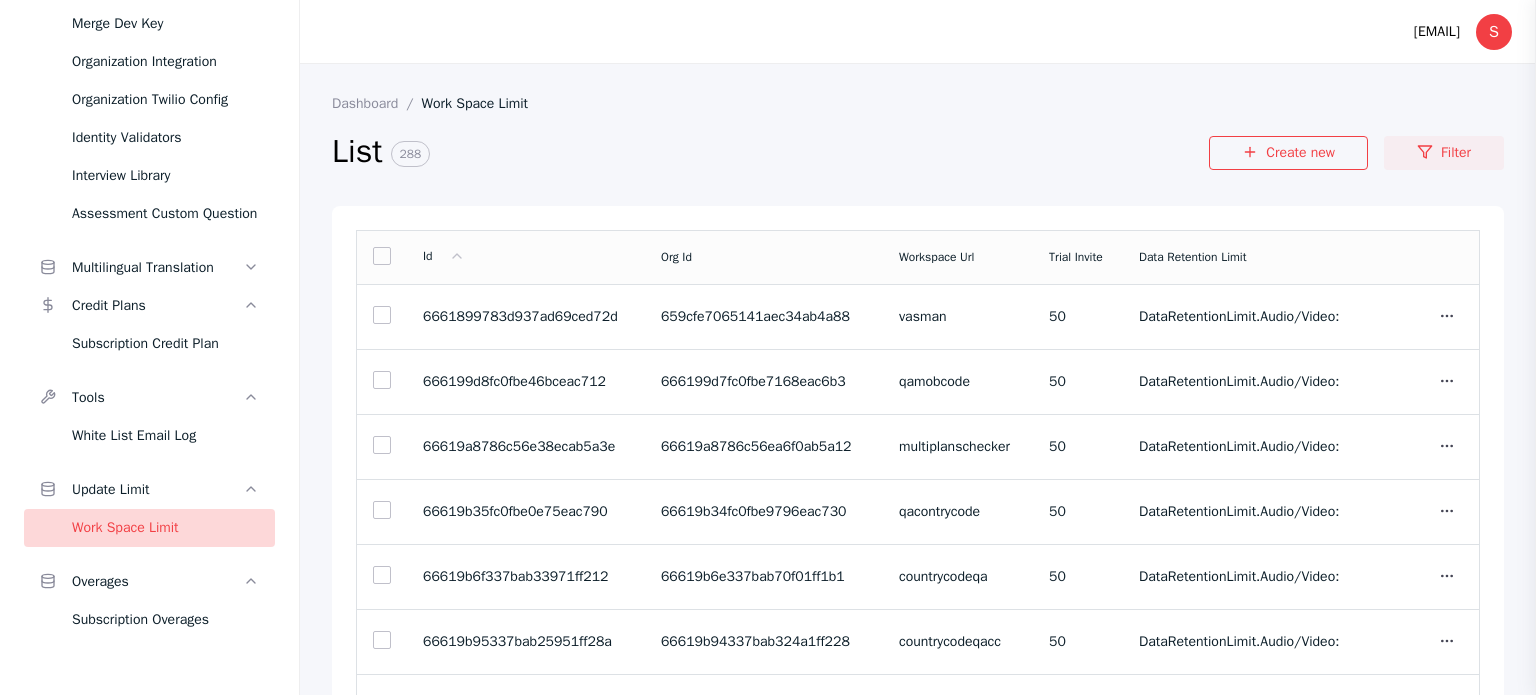 click on "Filter" at bounding box center (1444, 153) 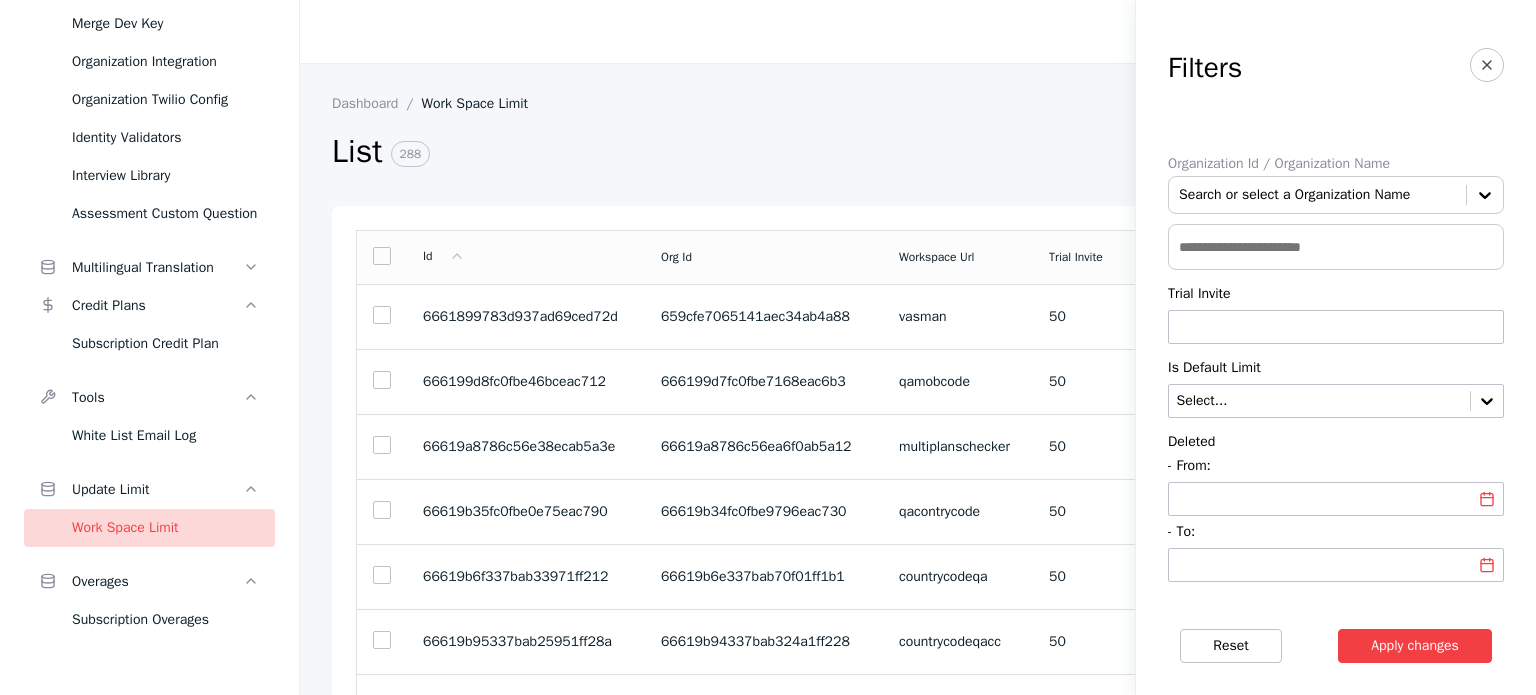 click at bounding box center [1336, 247] 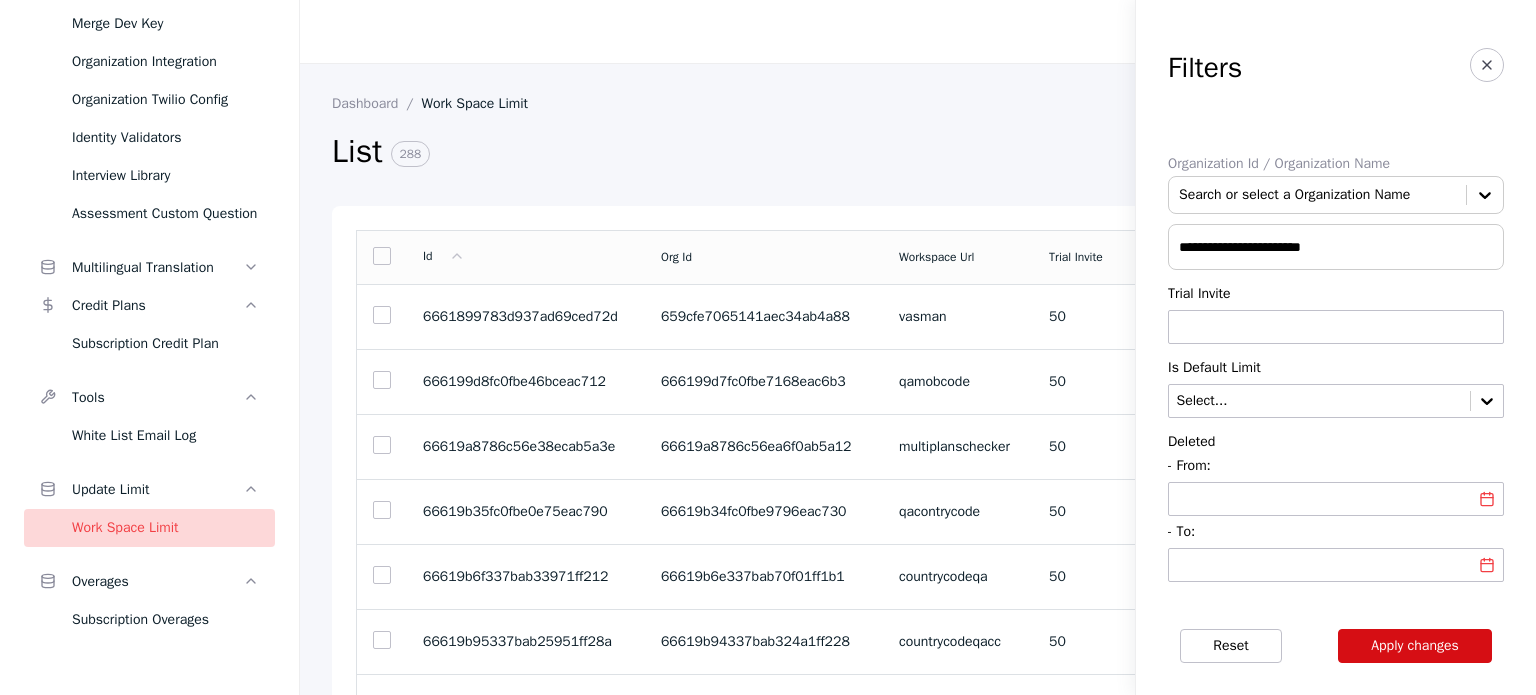 type on "**********" 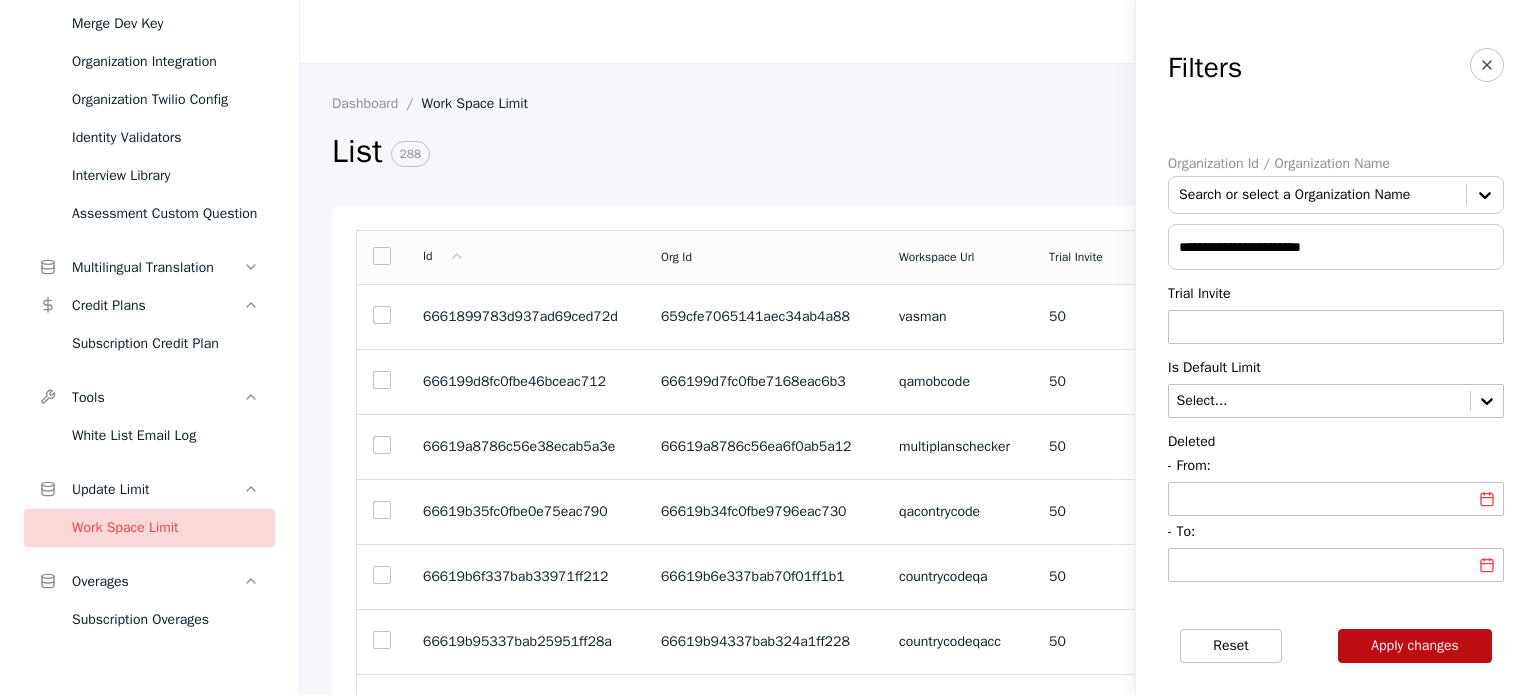 click on "Apply changes" at bounding box center (1415, 646) 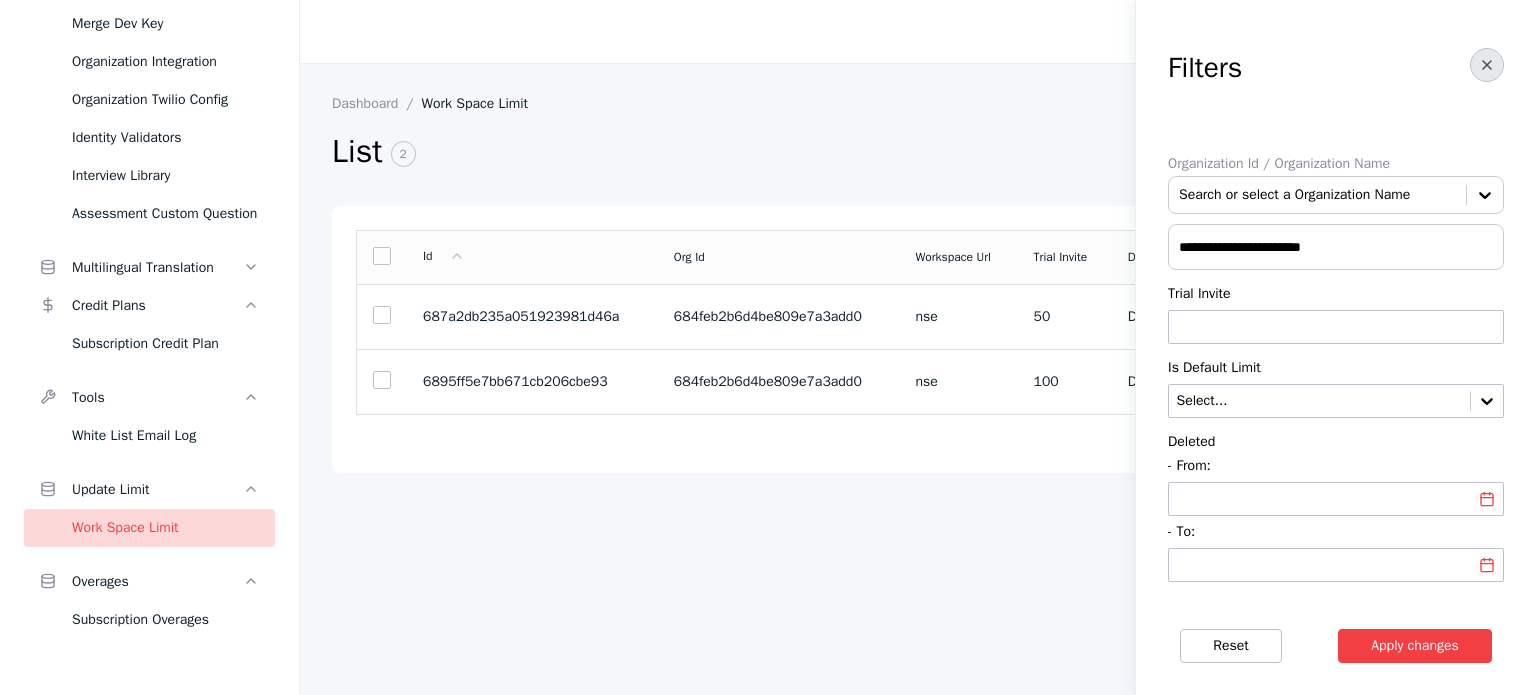 click 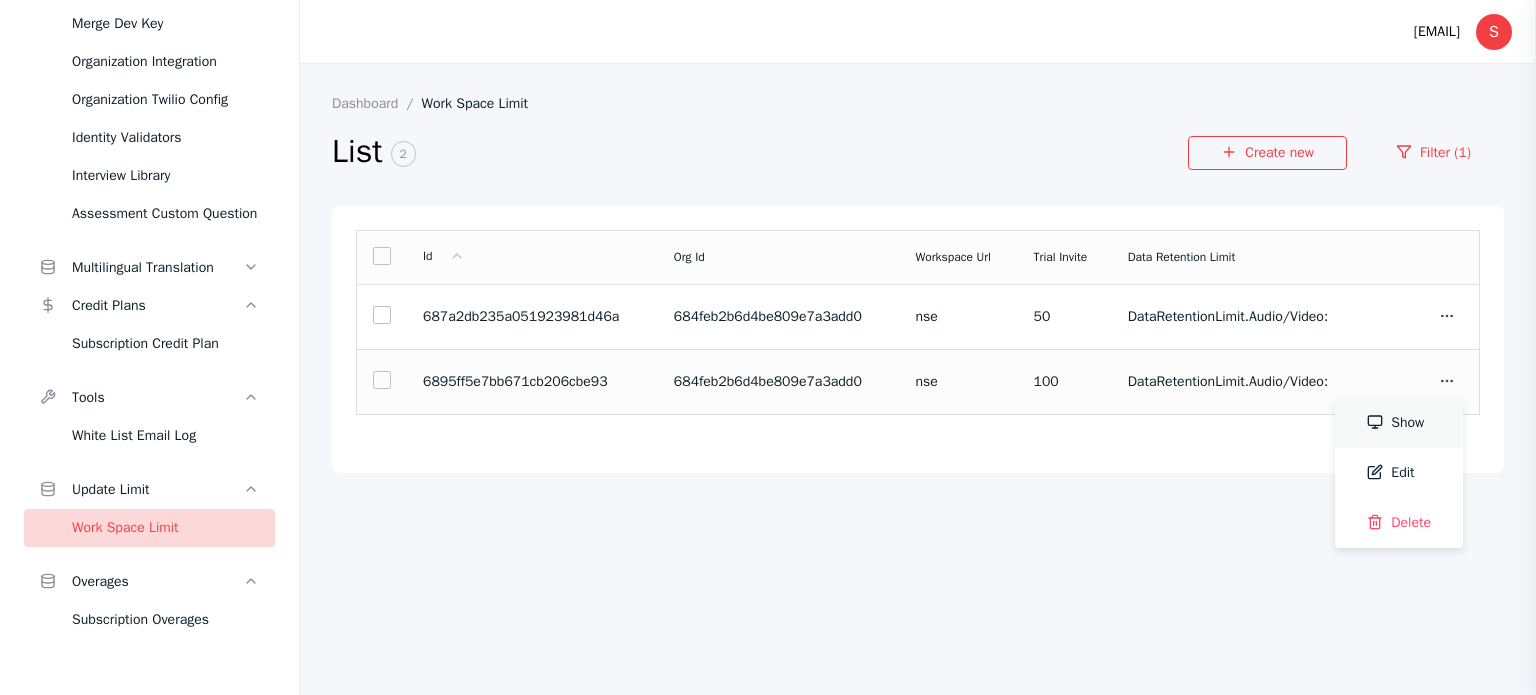 click on "Show" at bounding box center [1399, 423] 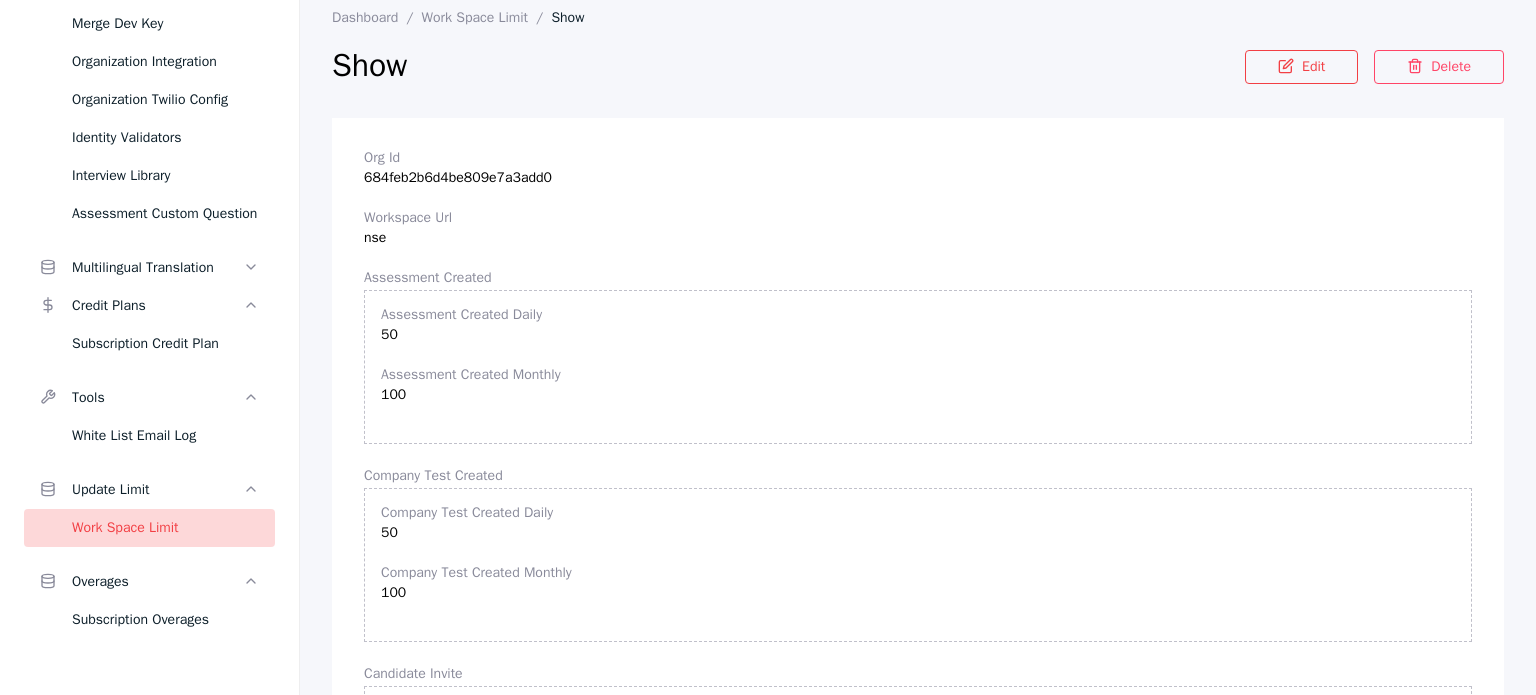 scroll, scrollTop: 0, scrollLeft: 0, axis: both 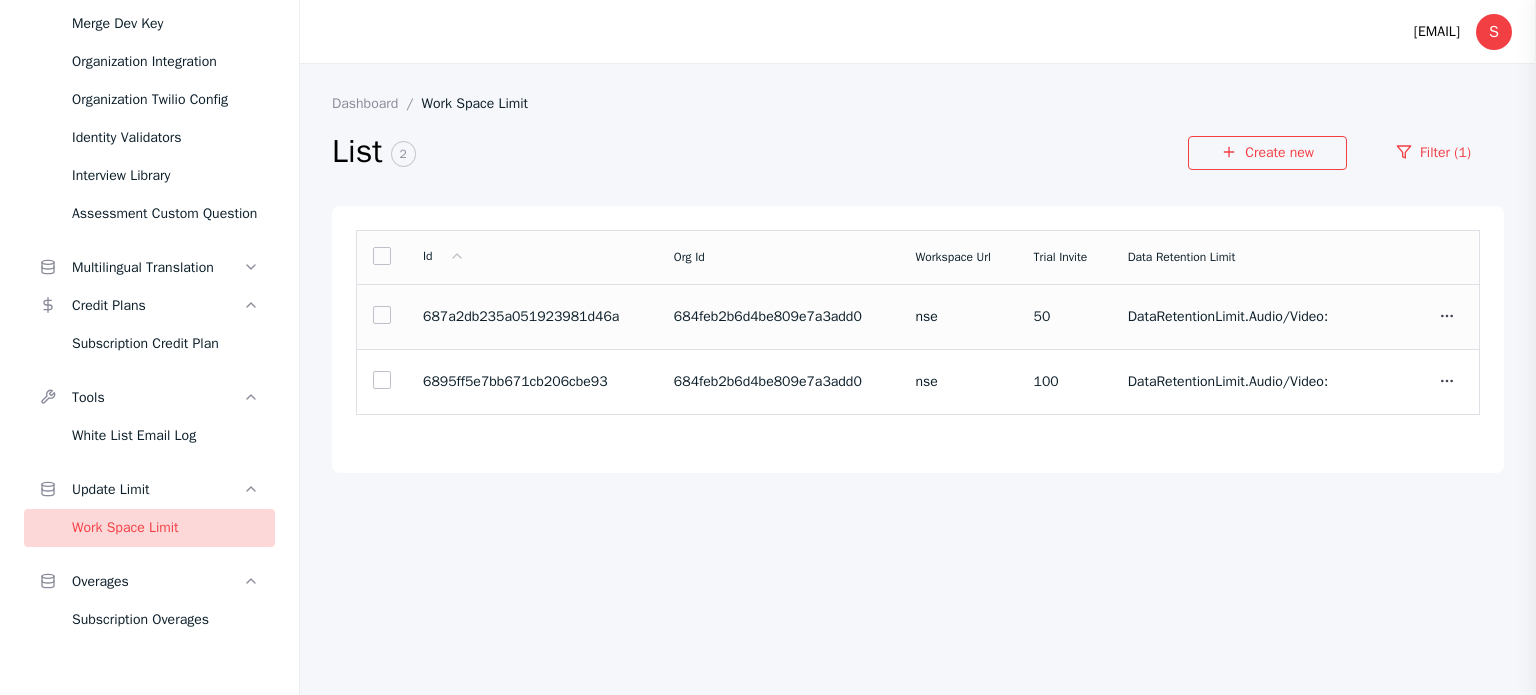 click on "nse" at bounding box center [958, 316] 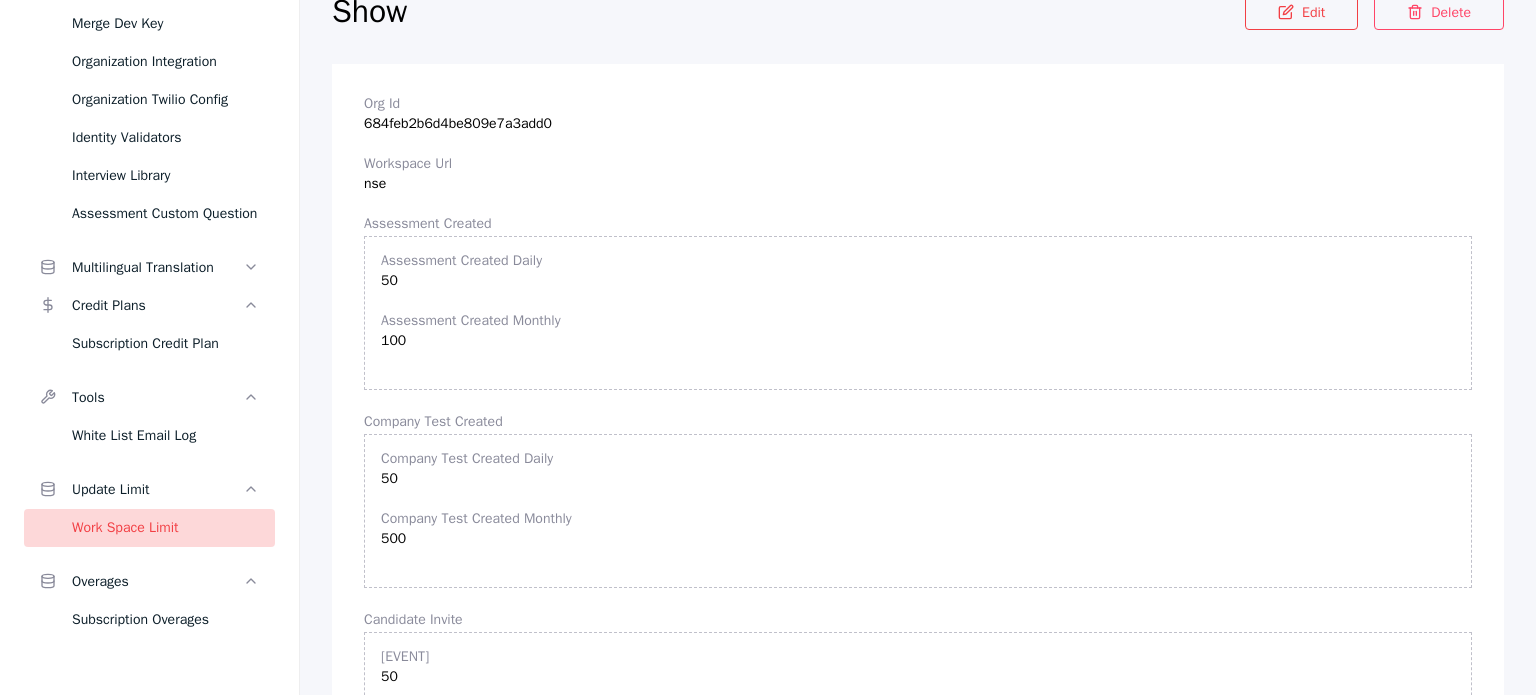 scroll, scrollTop: 0, scrollLeft: 0, axis: both 